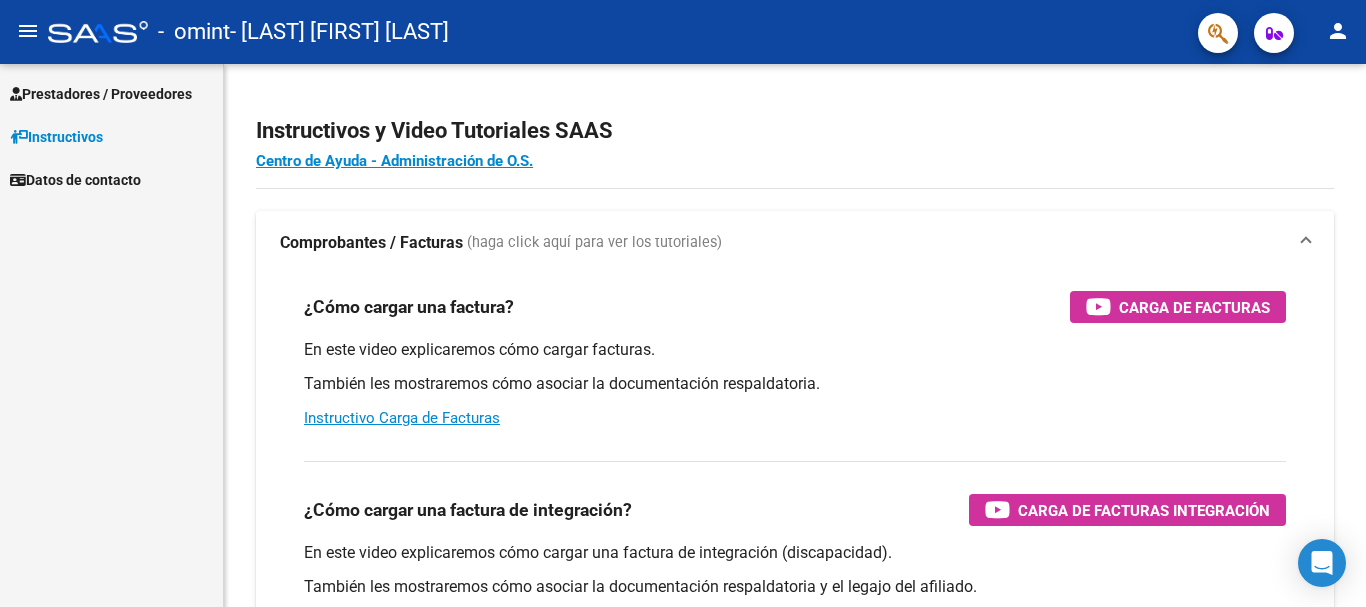 scroll, scrollTop: 0, scrollLeft: 0, axis: both 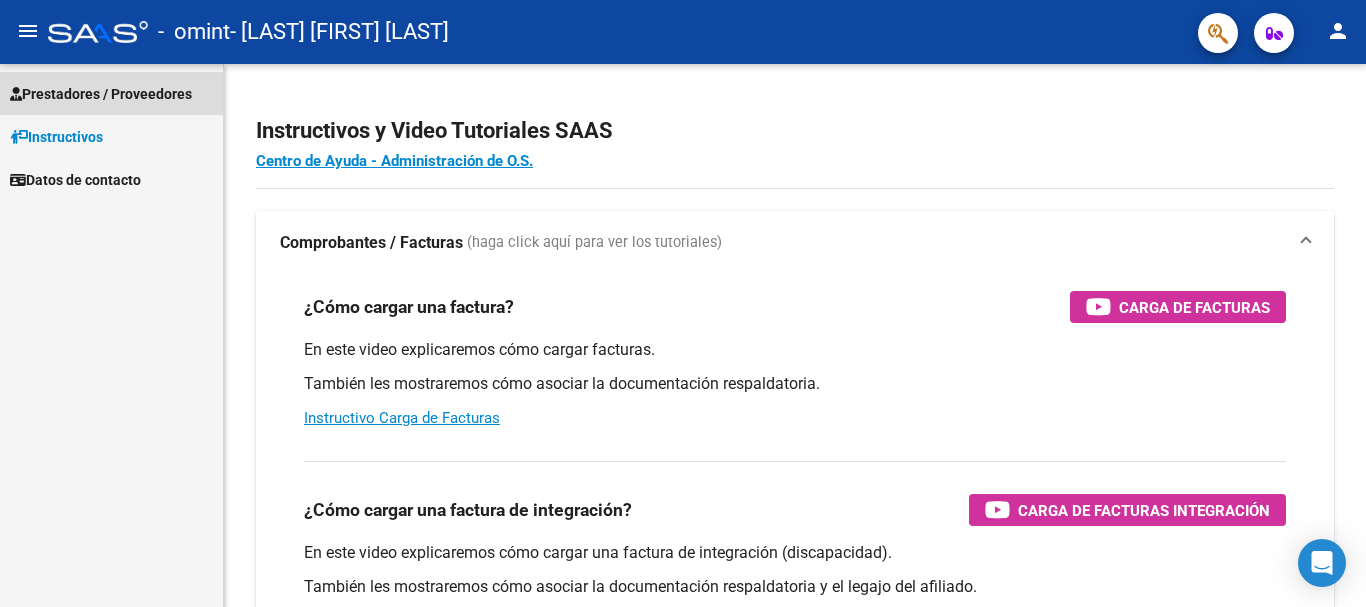 click on "Prestadores / Proveedores" at bounding box center [101, 94] 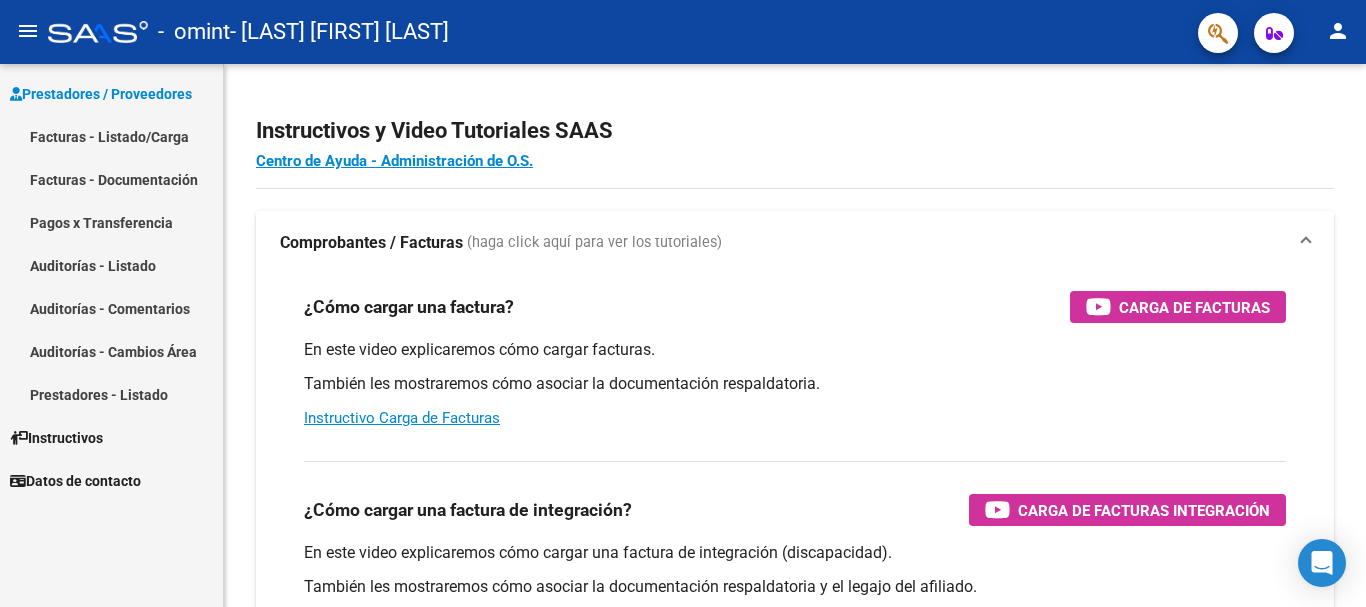 click on "Facturas - Listado/Carga" at bounding box center (111, 136) 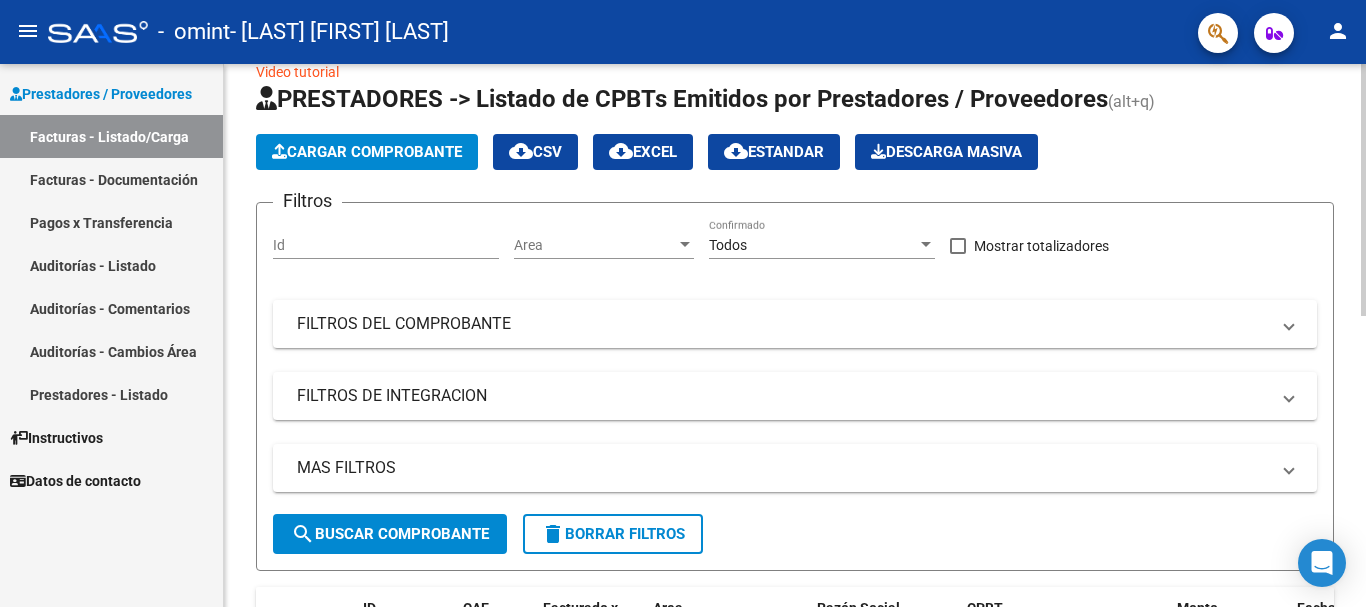 scroll, scrollTop: 0, scrollLeft: 0, axis: both 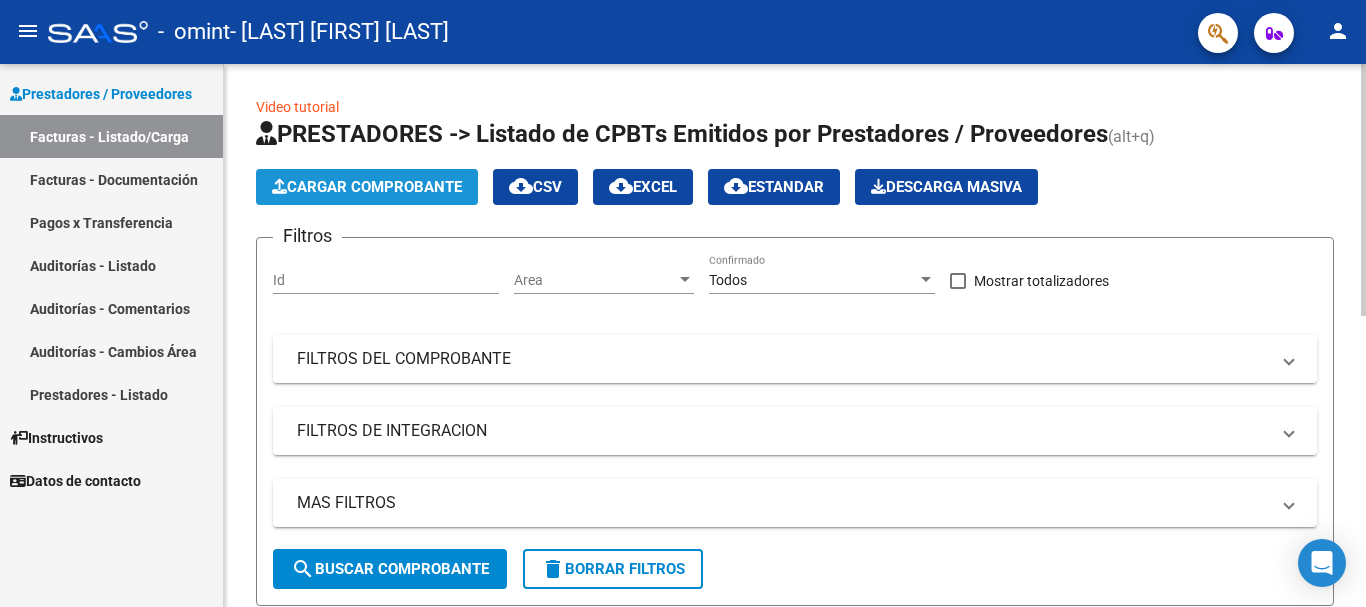 click on "Cargar Comprobante" 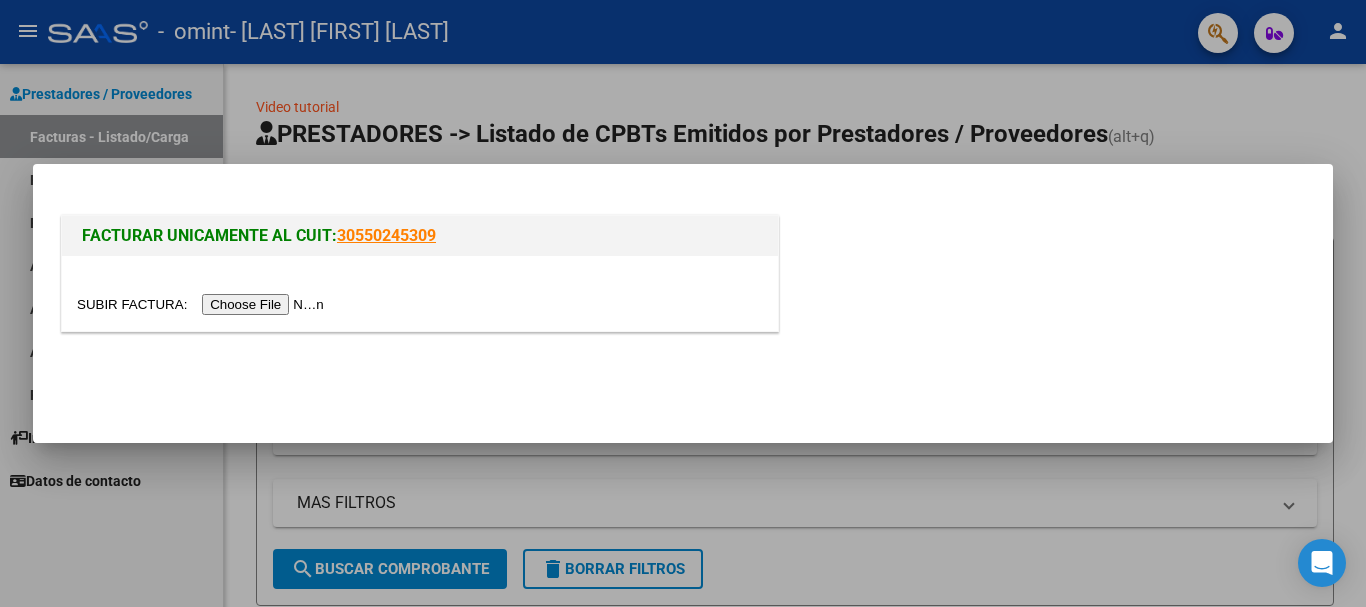 click at bounding box center [203, 304] 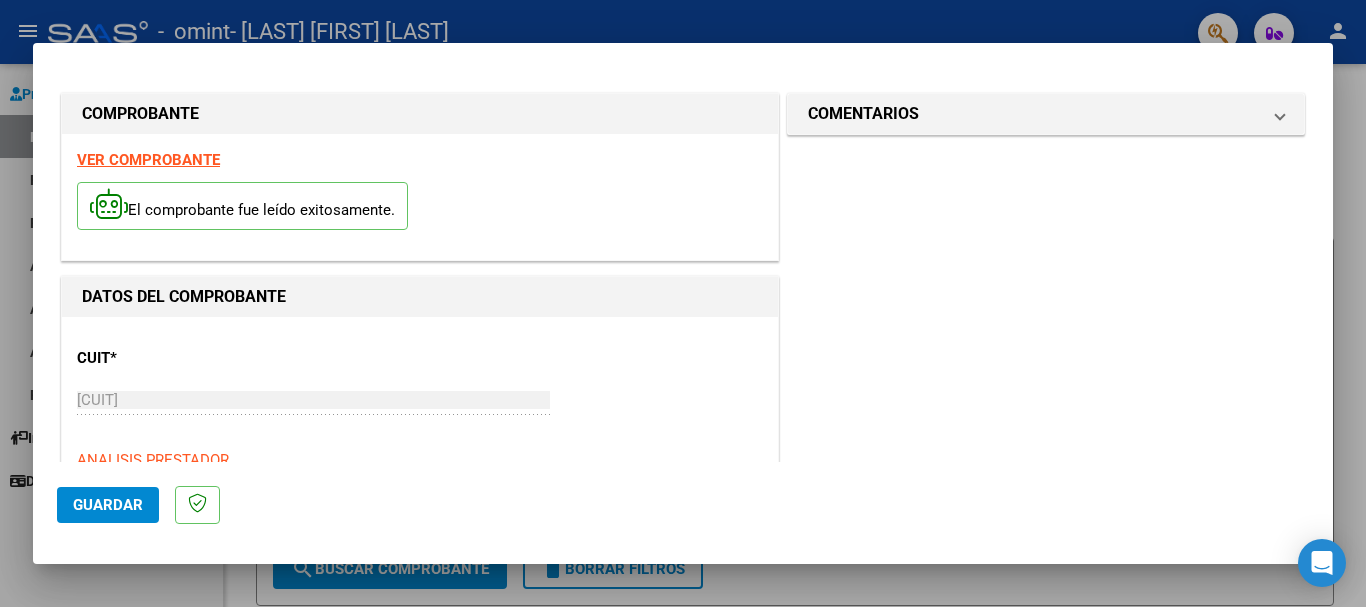 click on "COMENTARIOS Comentarios del Prestador / Gerenciador:" at bounding box center (1046, 939) 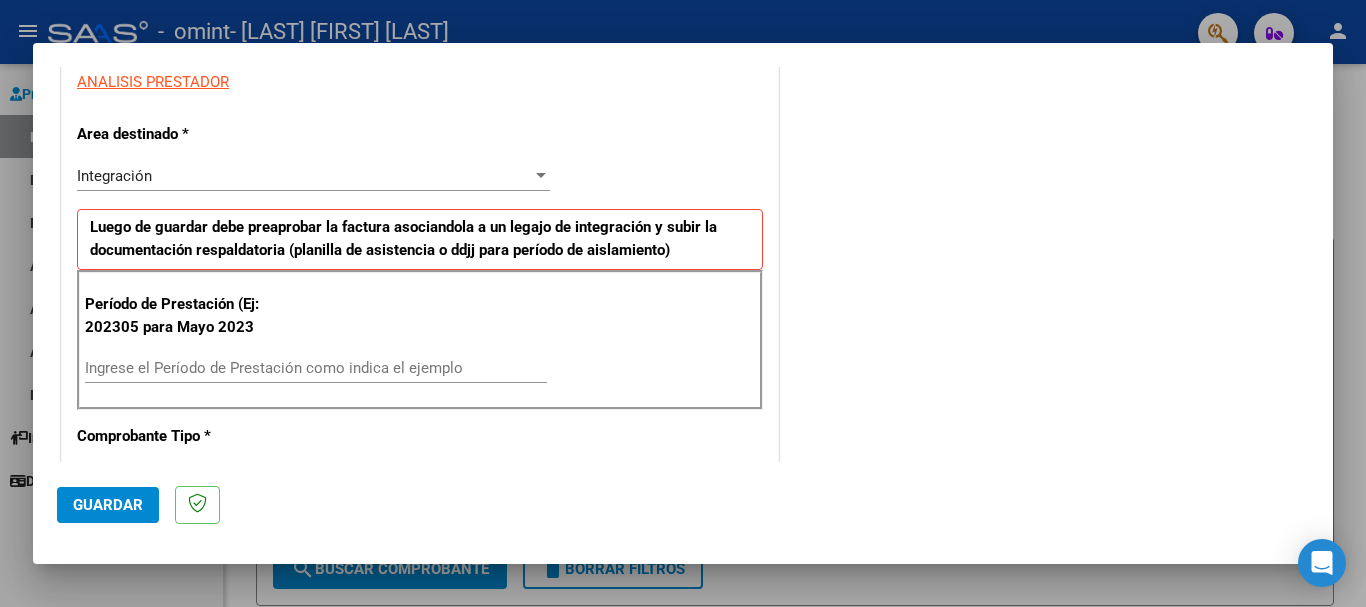 scroll, scrollTop: 500, scrollLeft: 0, axis: vertical 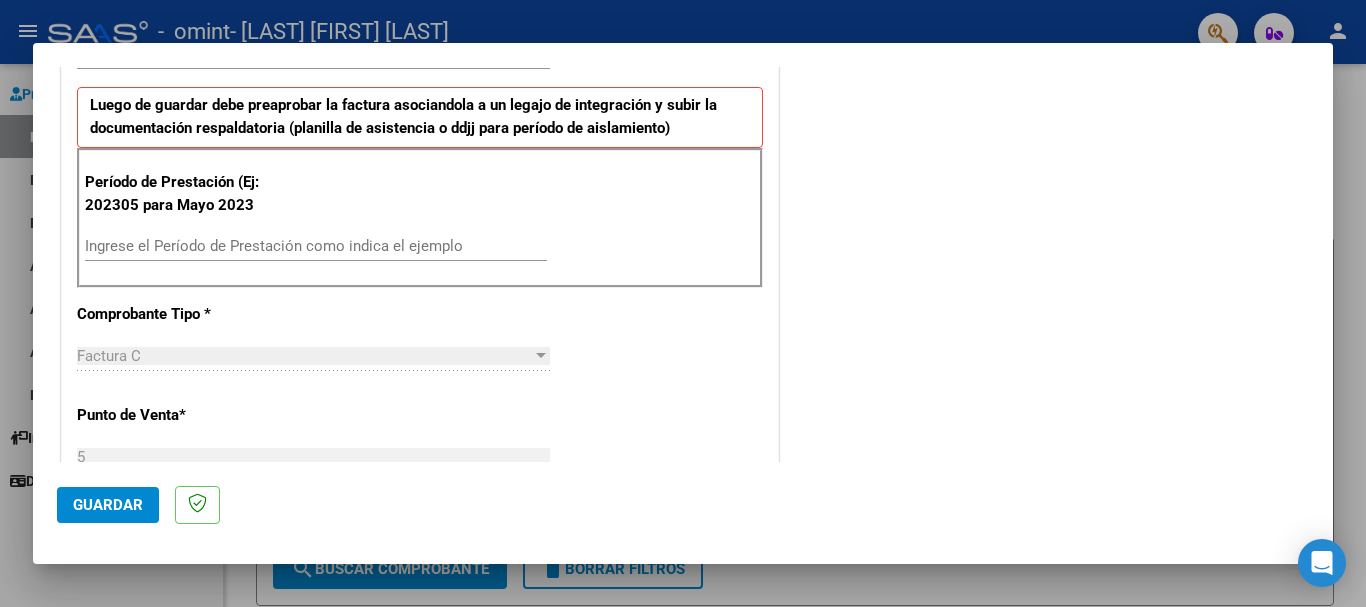 click on "Ingrese el Período de Prestación como indica el ejemplo" at bounding box center (316, 246) 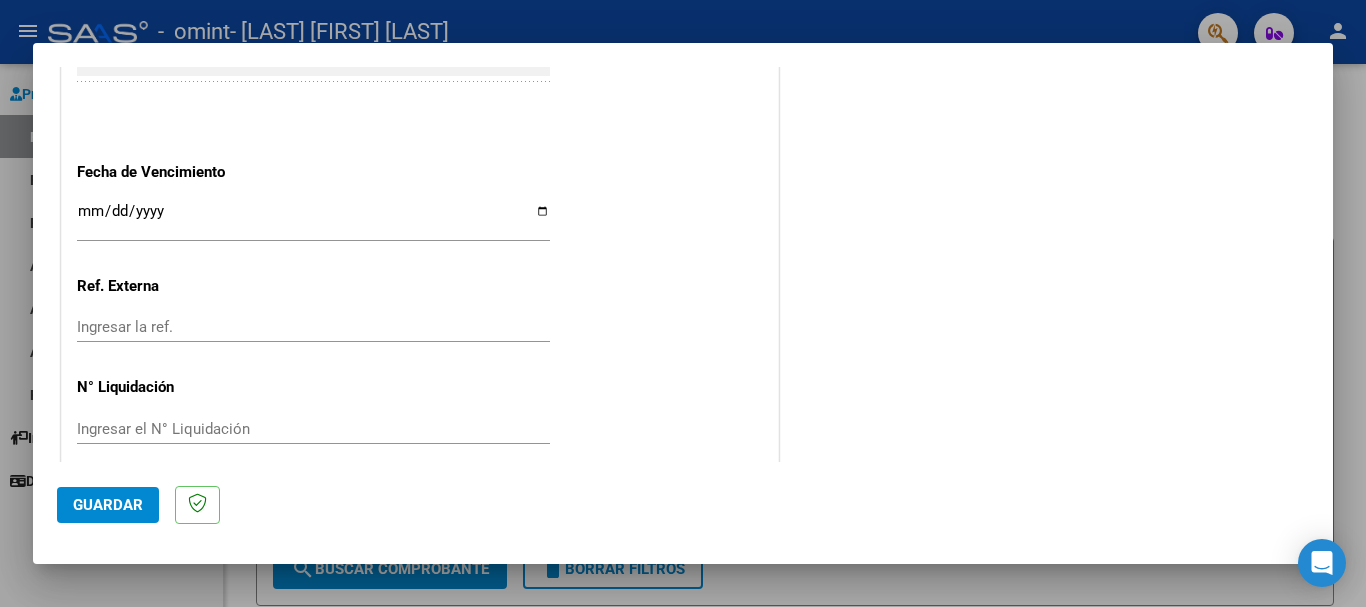 scroll, scrollTop: 1327, scrollLeft: 0, axis: vertical 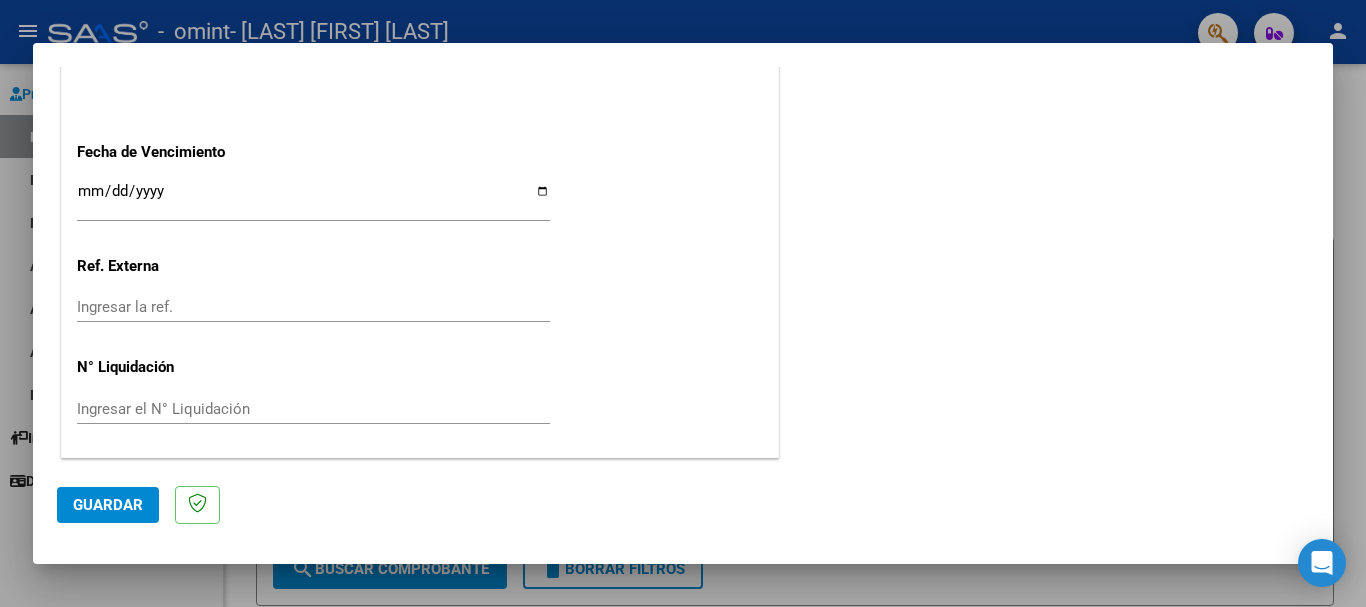 type on "202507" 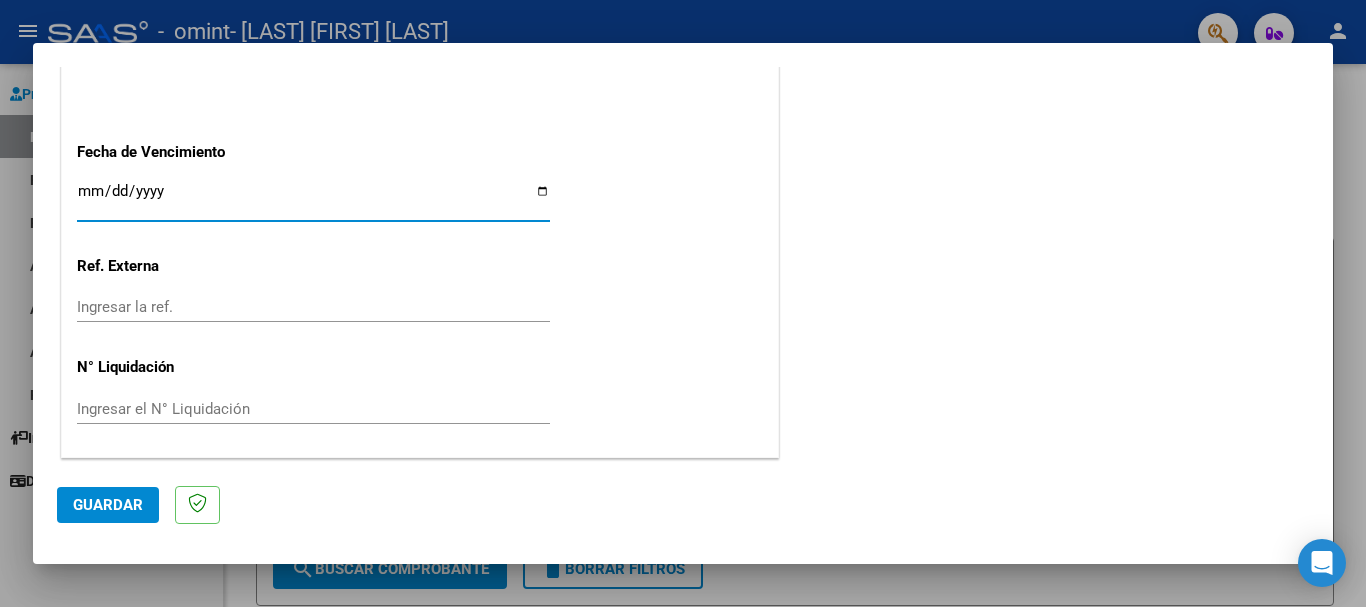 click on "Ingresar la fecha" at bounding box center (313, 199) 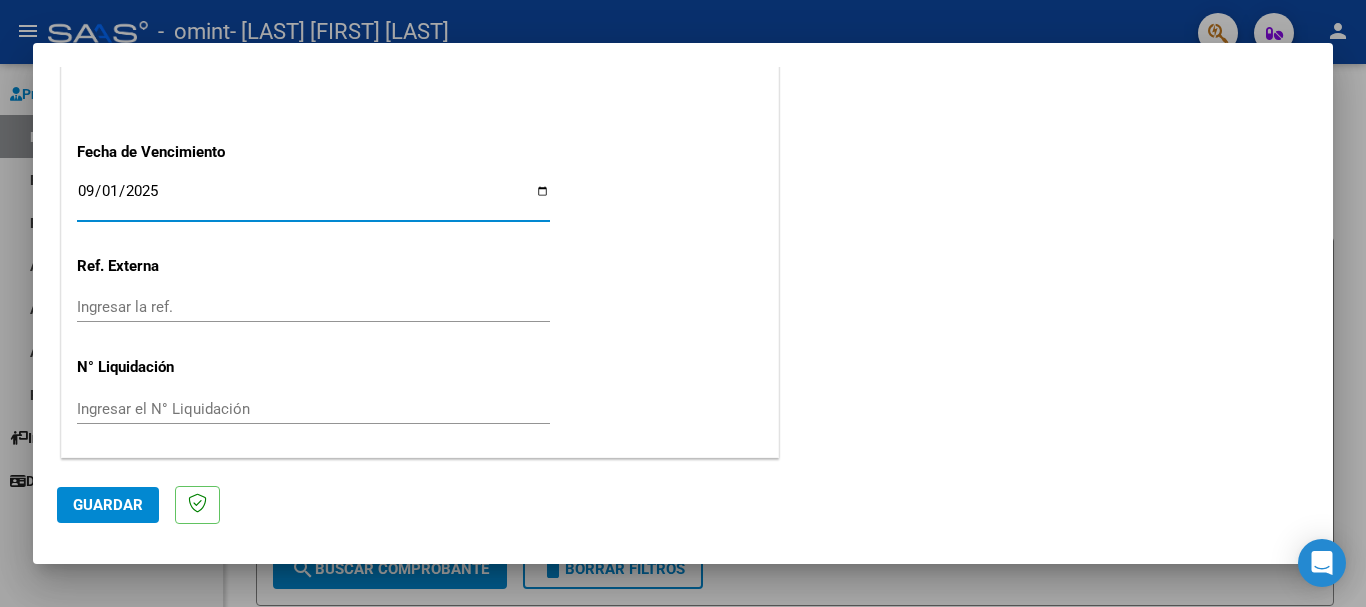 type on "2025-09-01" 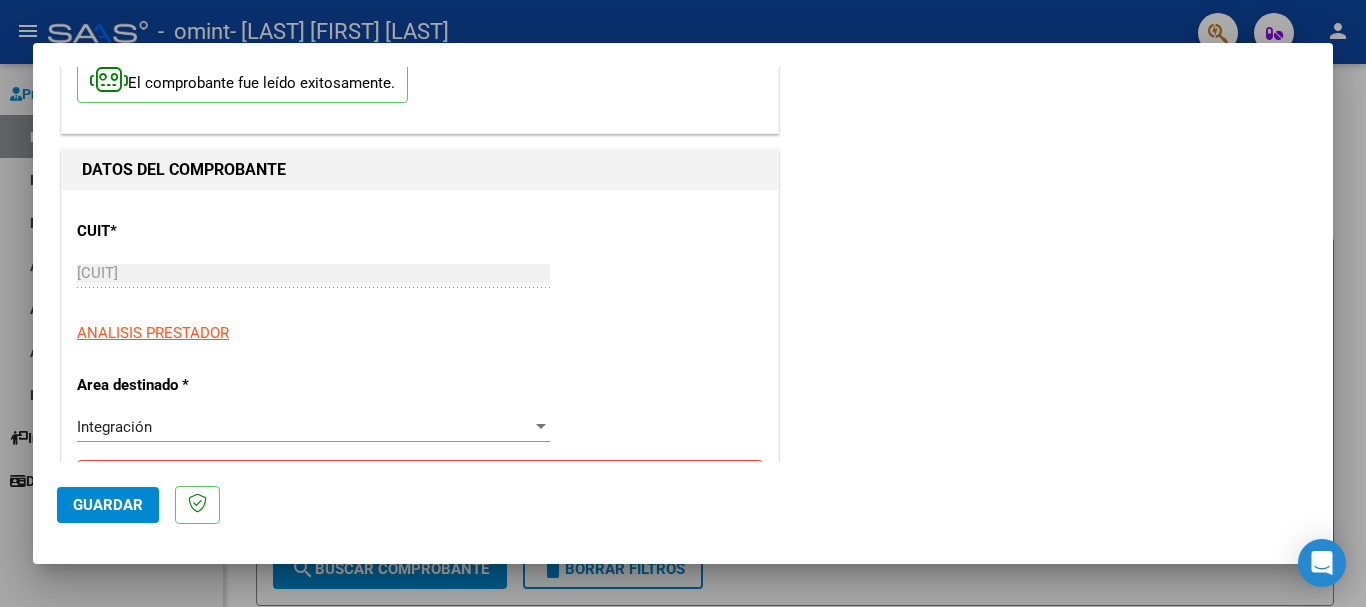 scroll, scrollTop: 227, scrollLeft: 0, axis: vertical 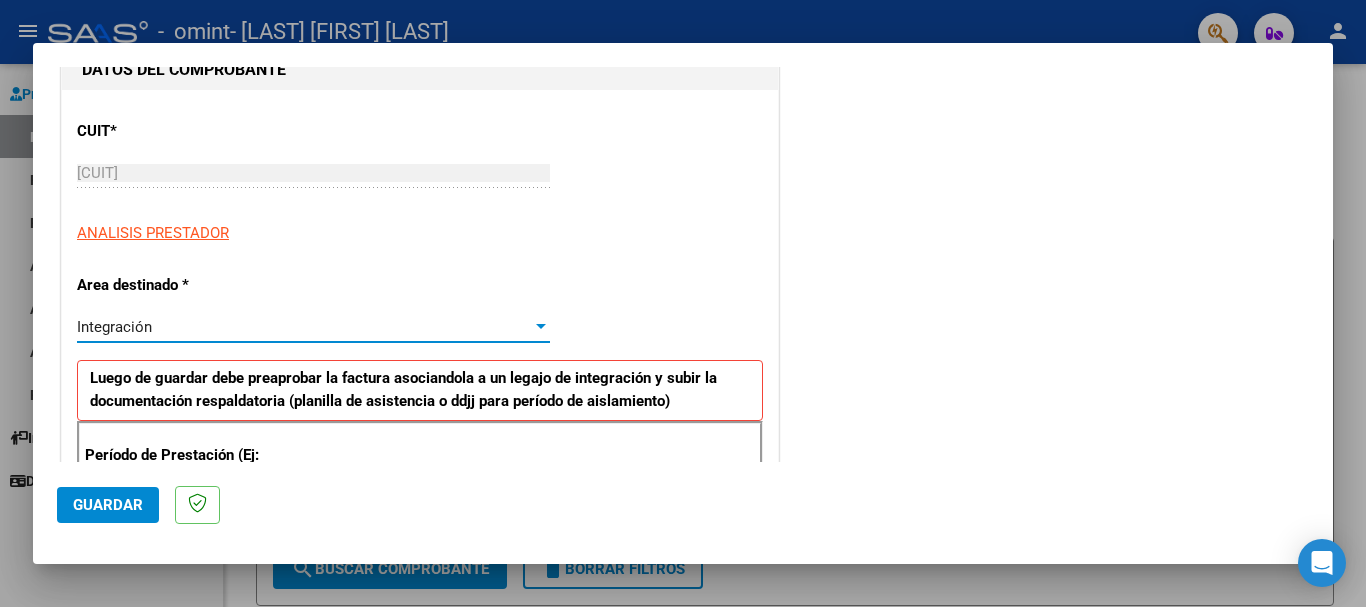 click on "Integración" at bounding box center (313, 327) 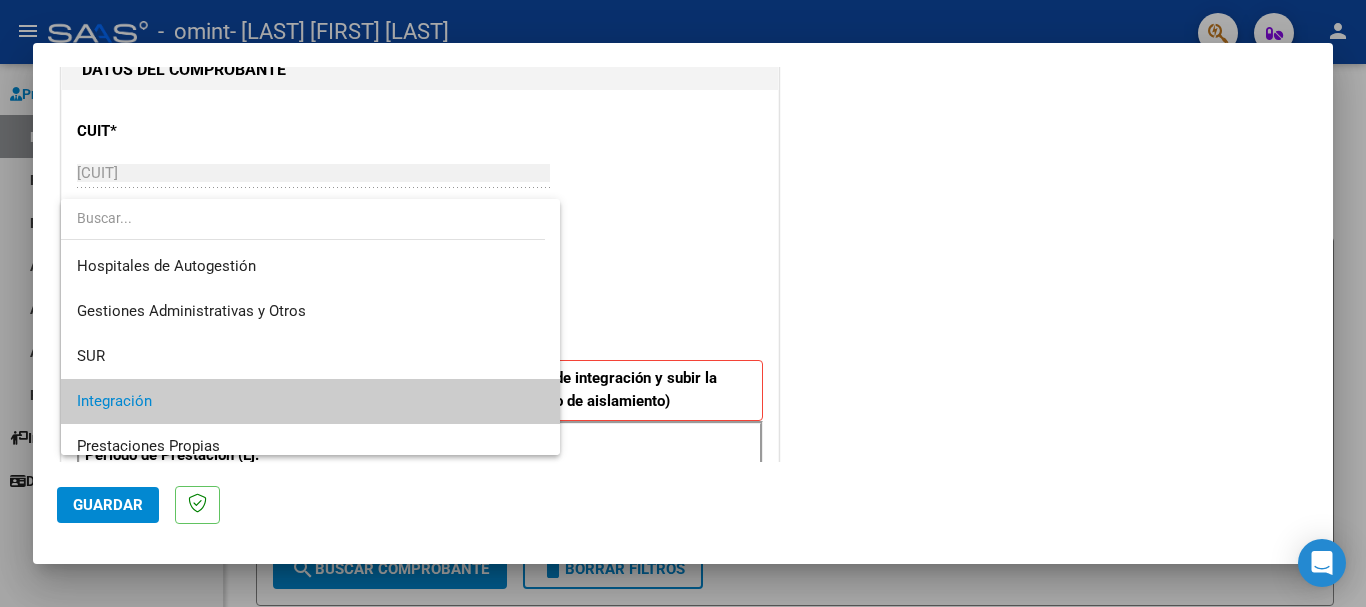 scroll, scrollTop: 100, scrollLeft: 0, axis: vertical 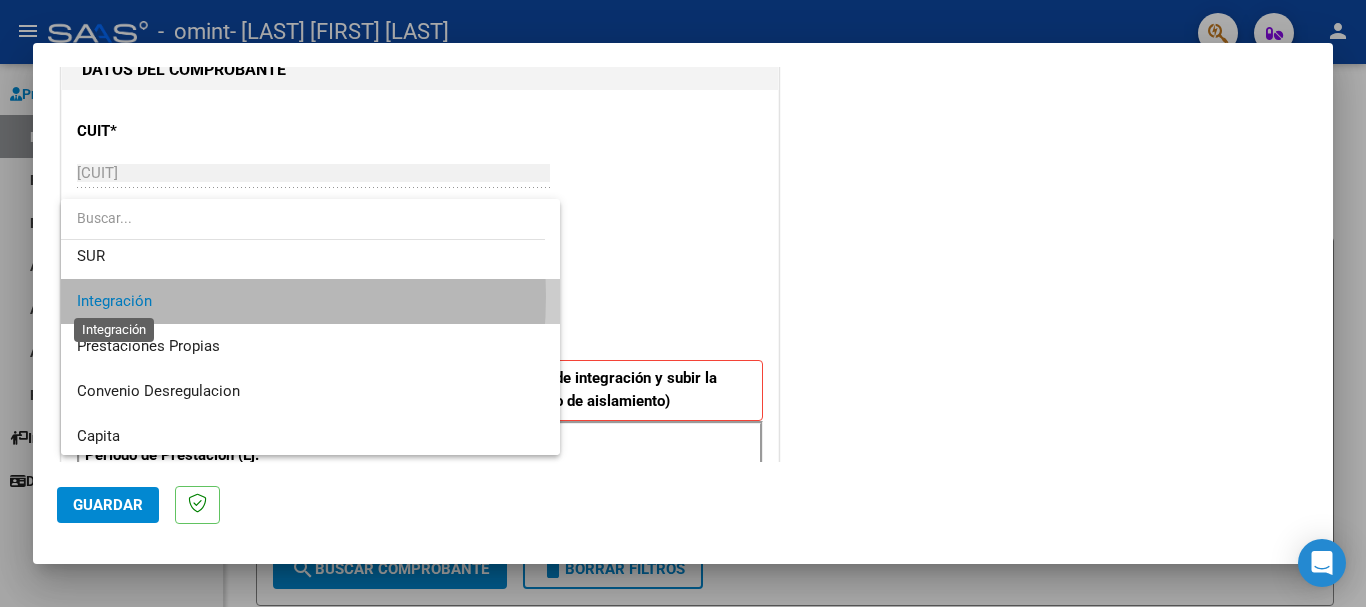 click on "Integración" at bounding box center [114, 301] 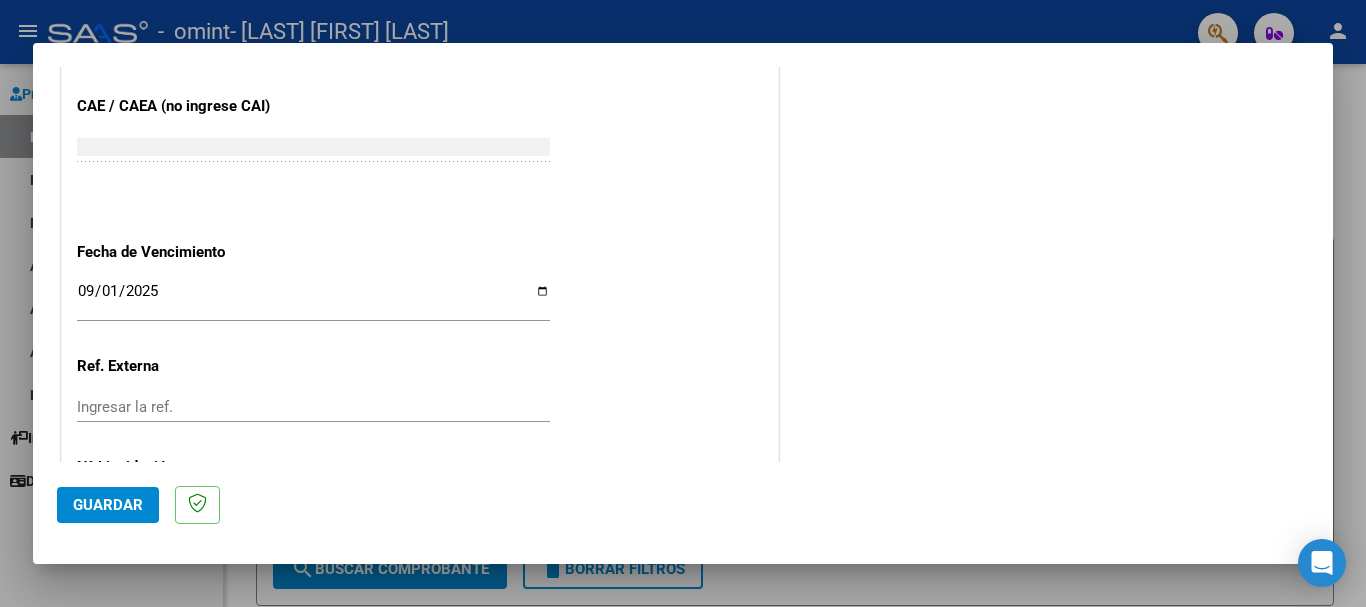 scroll, scrollTop: 1327, scrollLeft: 0, axis: vertical 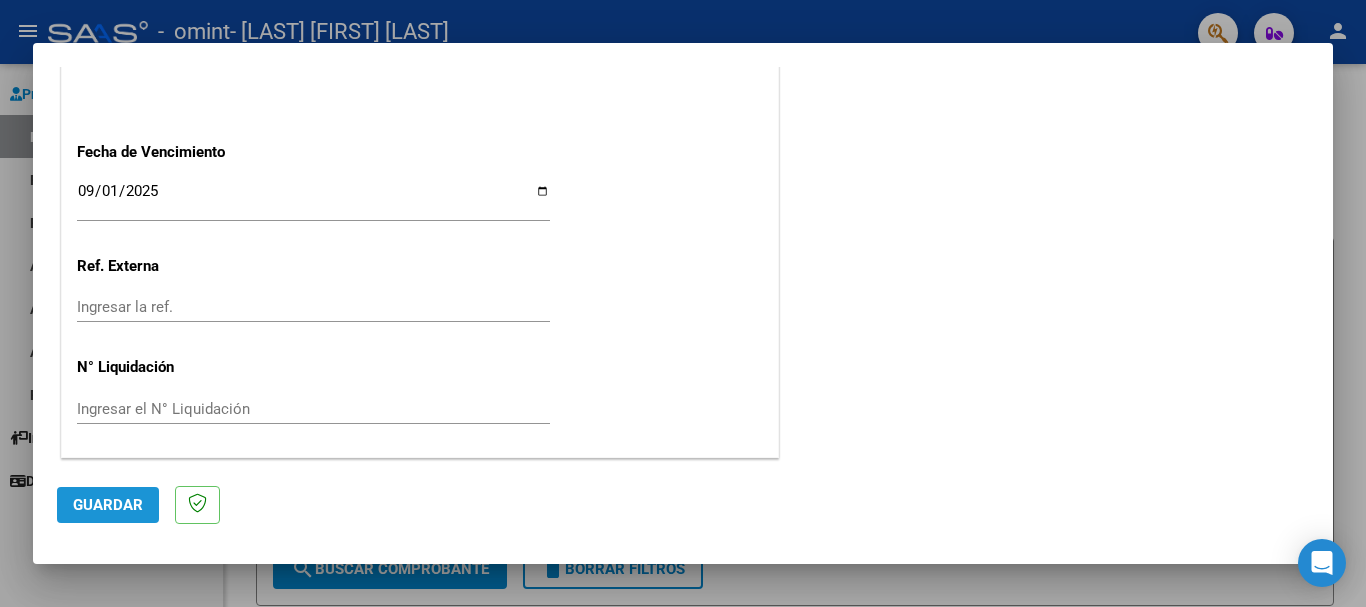 click on "Guardar" 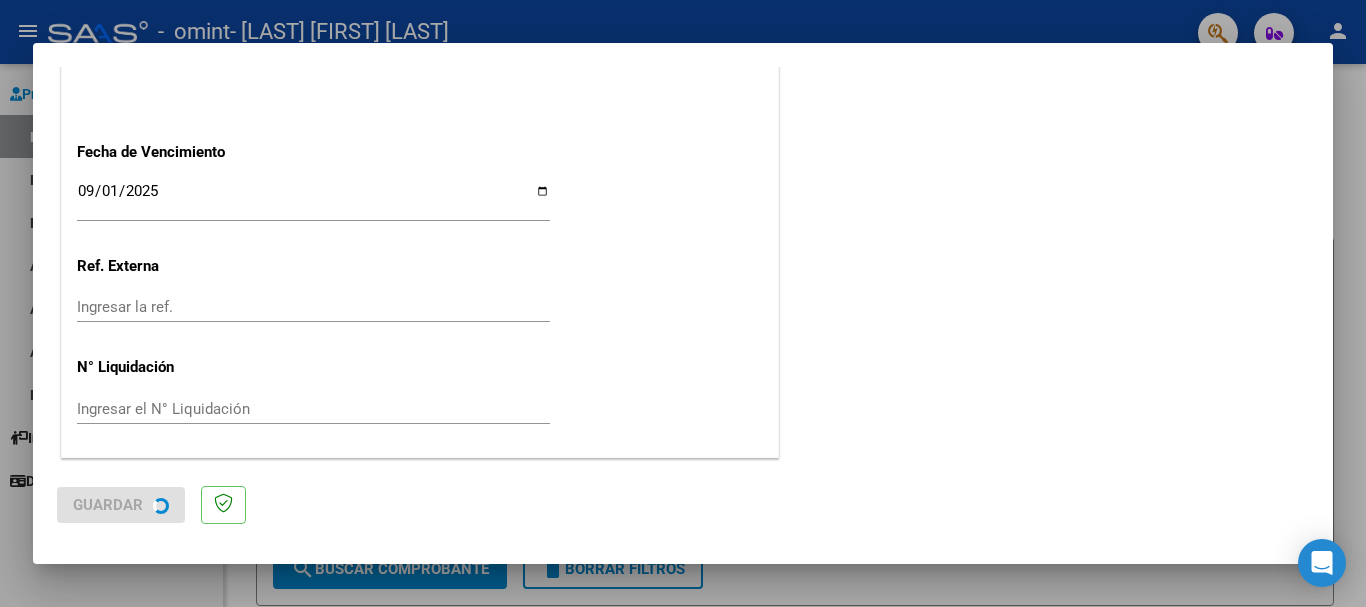 scroll, scrollTop: 0, scrollLeft: 0, axis: both 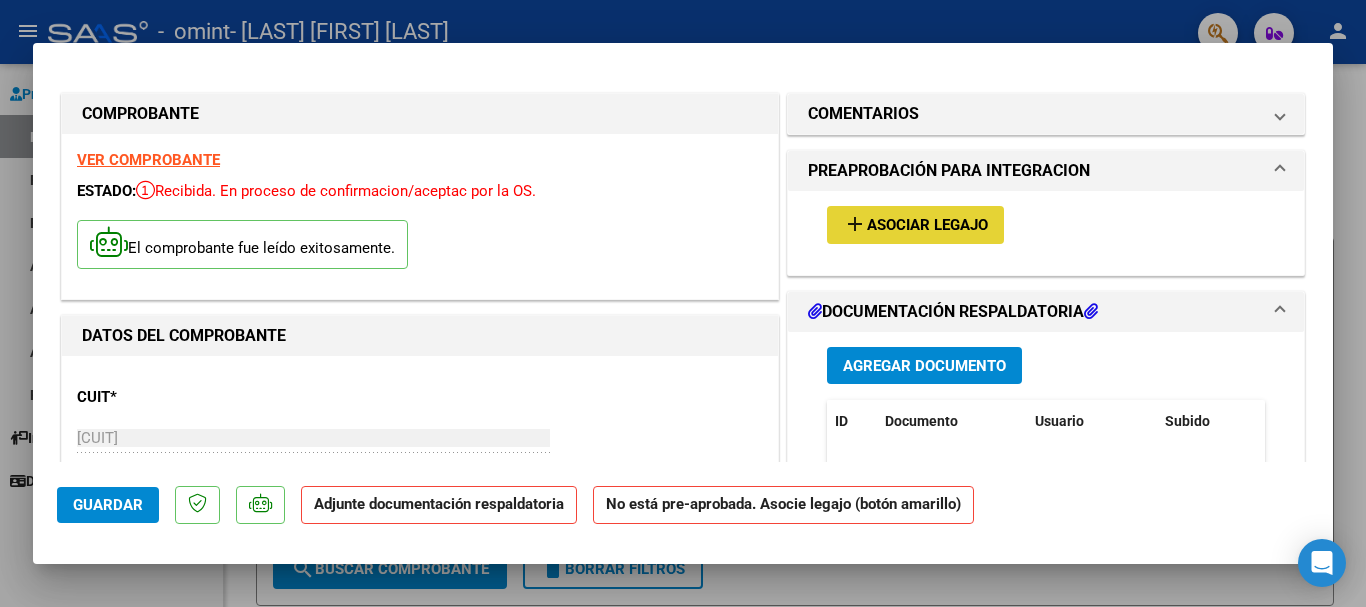 click on "Asociar Legajo" at bounding box center [927, 226] 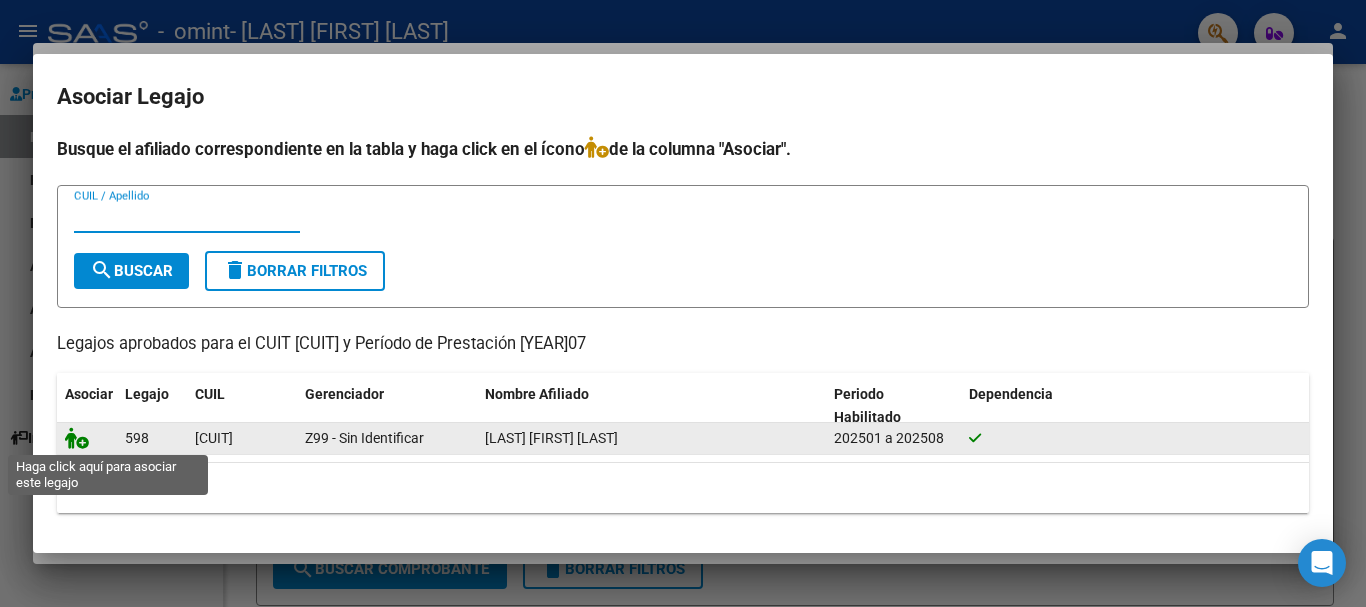 click 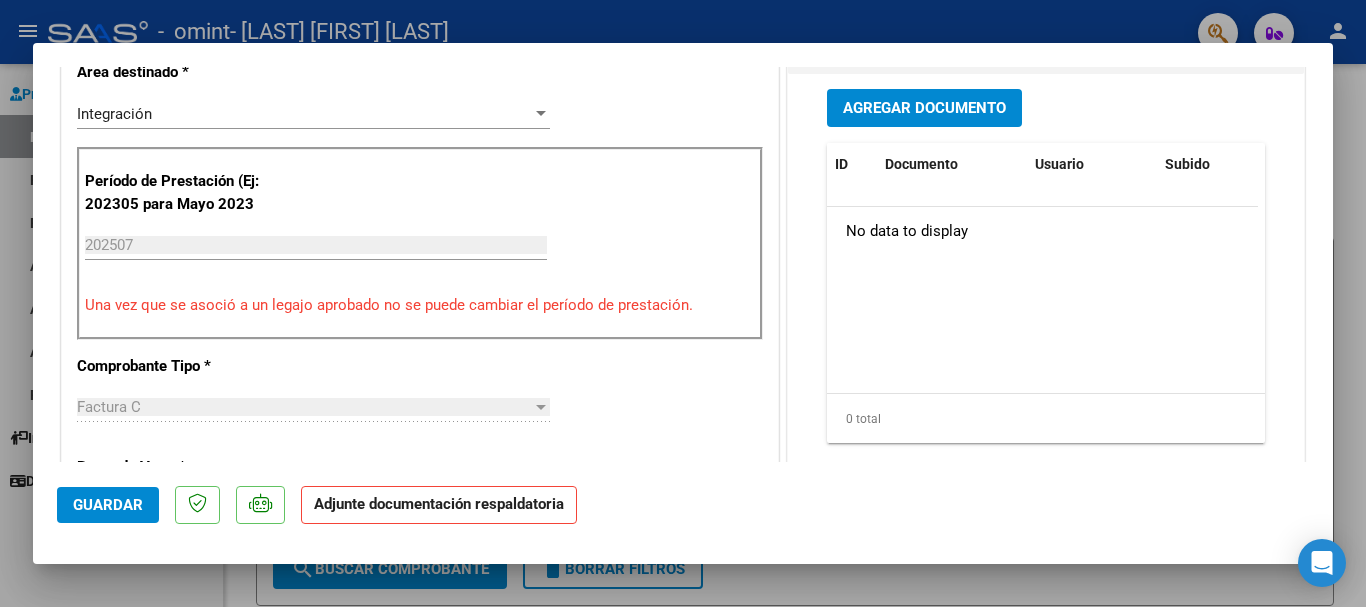scroll, scrollTop: 500, scrollLeft: 0, axis: vertical 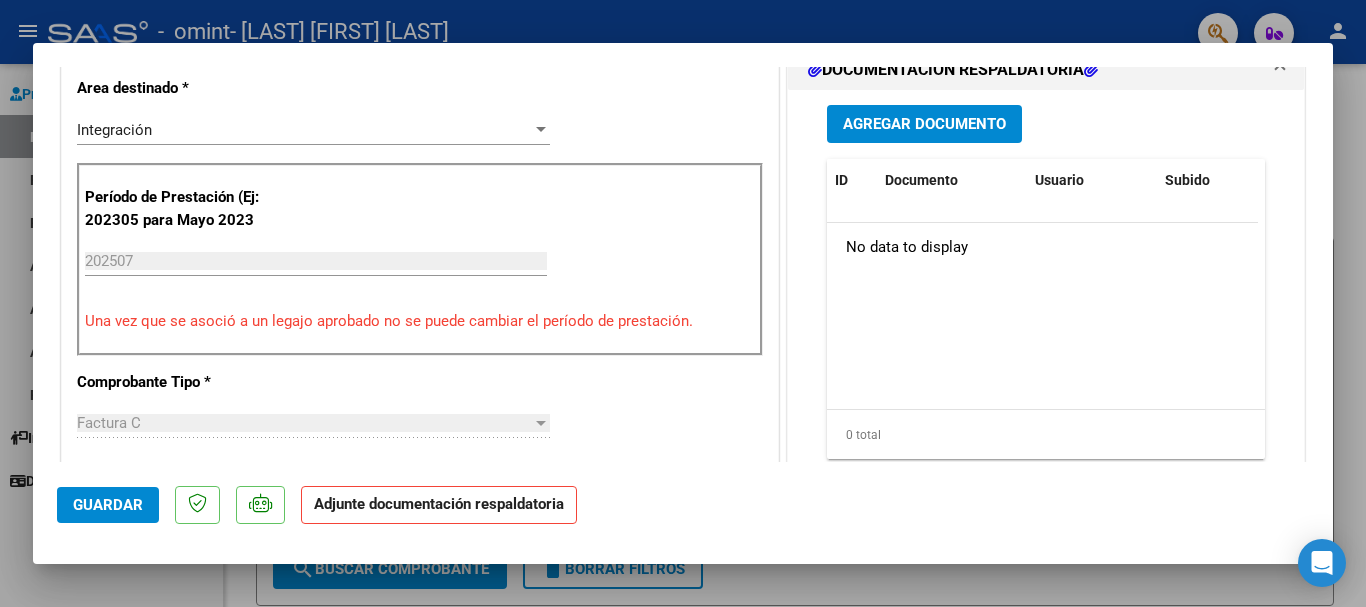 click on "Agregar Documento" at bounding box center (924, 125) 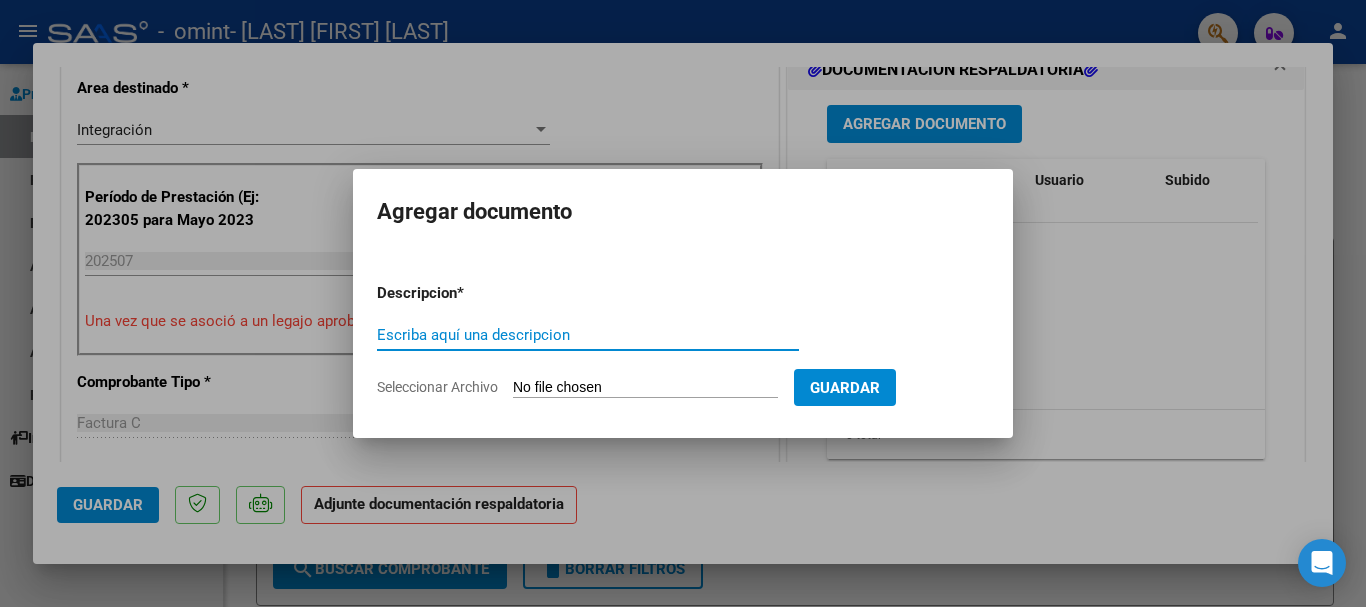 click on "Escriba aquí una descripcion" at bounding box center [588, 335] 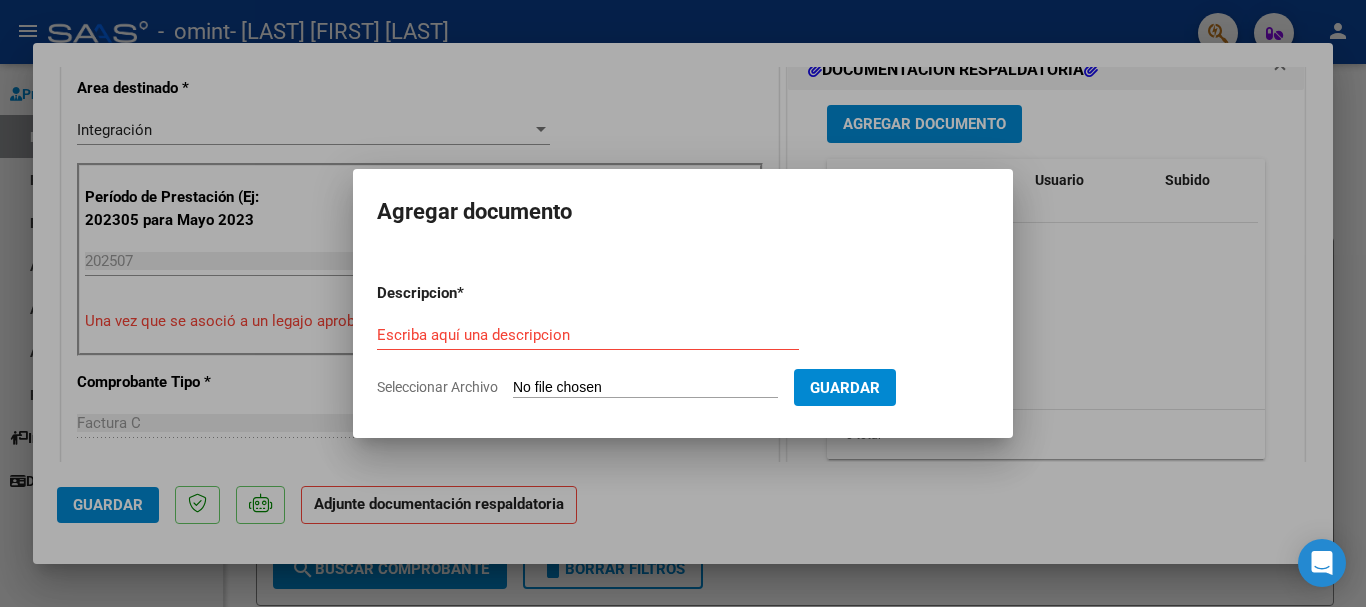 click at bounding box center [683, 303] 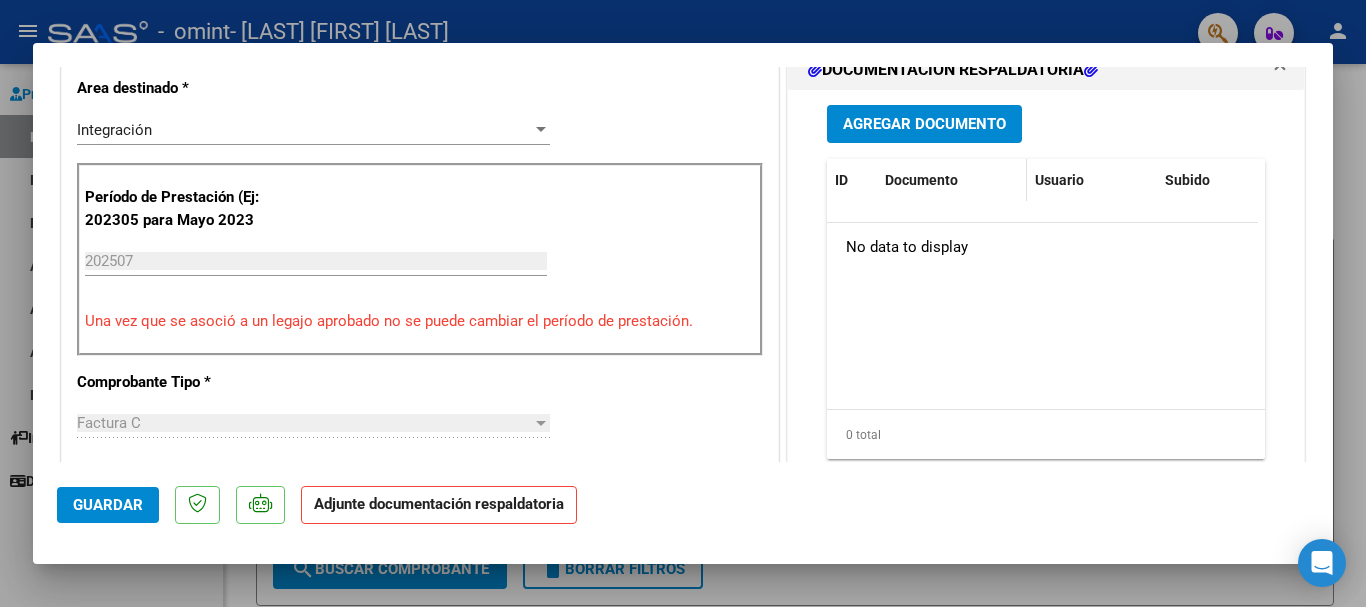 scroll, scrollTop: 300, scrollLeft: 0, axis: vertical 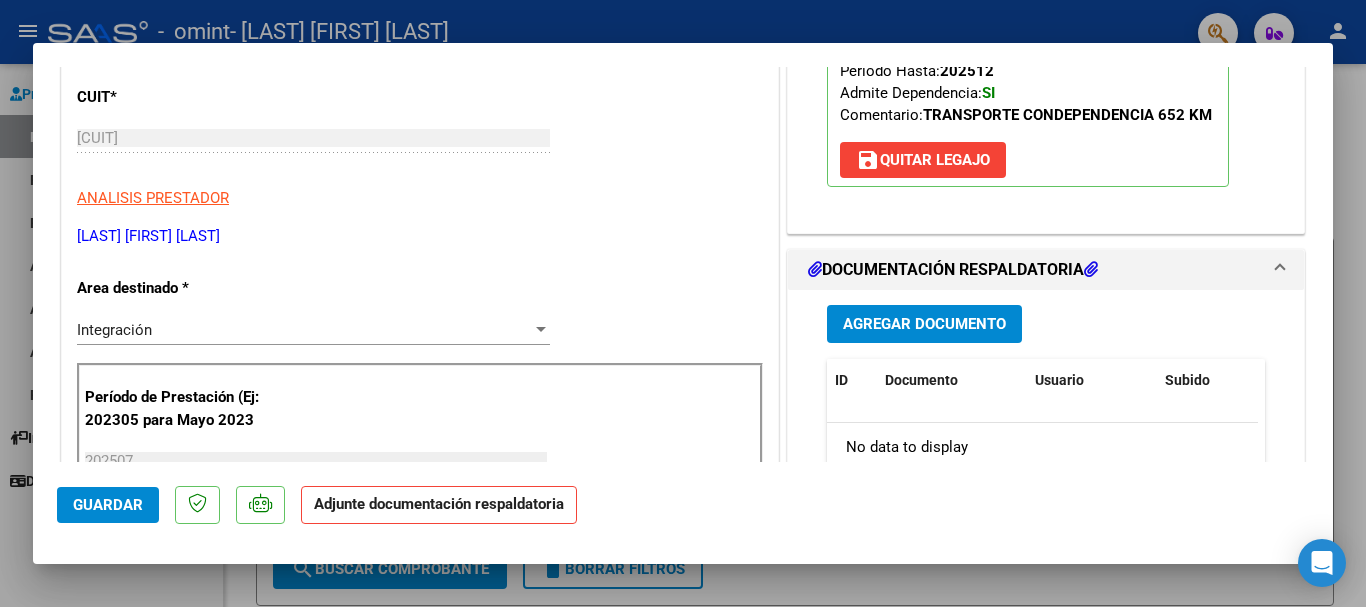 click on "DOCUMENTACIÓN RESPALDATORIA" at bounding box center [953, 270] 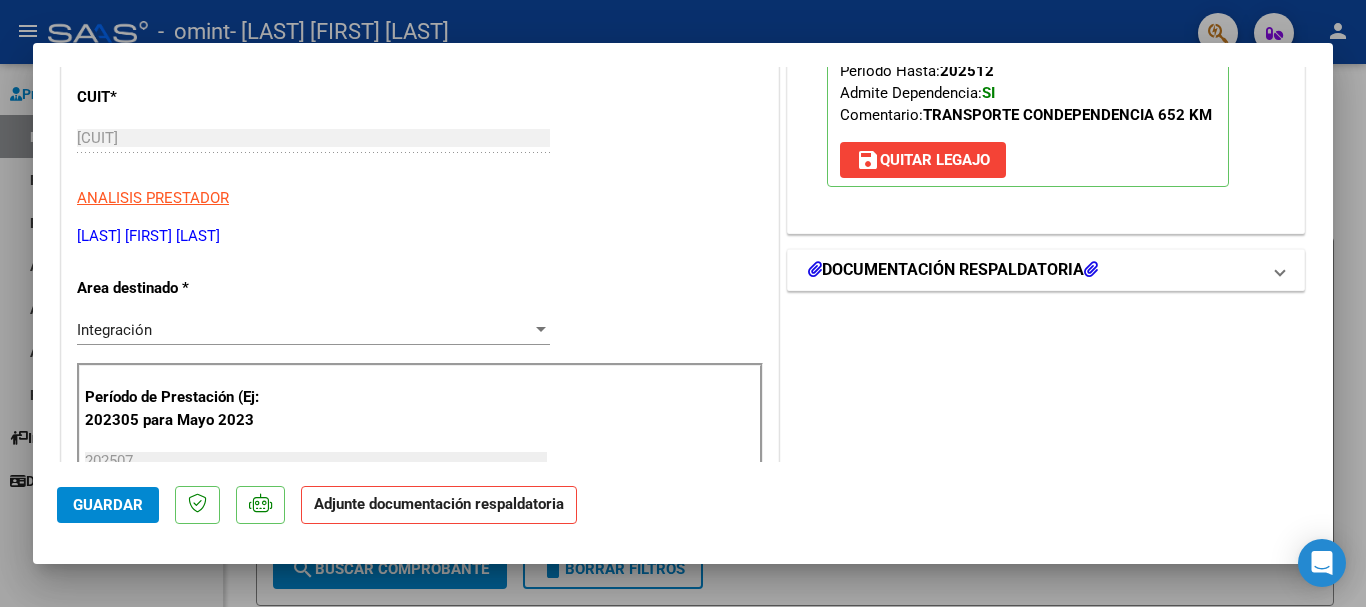click on "DOCUMENTACIÓN RESPALDATORIA" at bounding box center [953, 270] 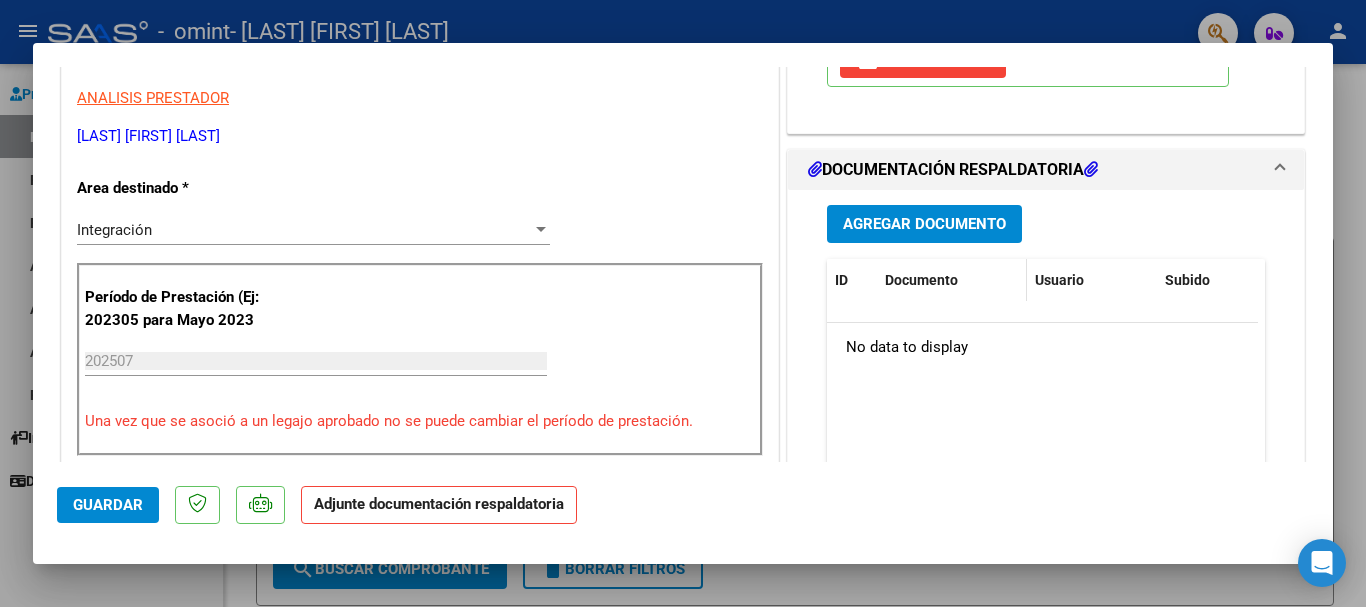 scroll, scrollTop: 500, scrollLeft: 0, axis: vertical 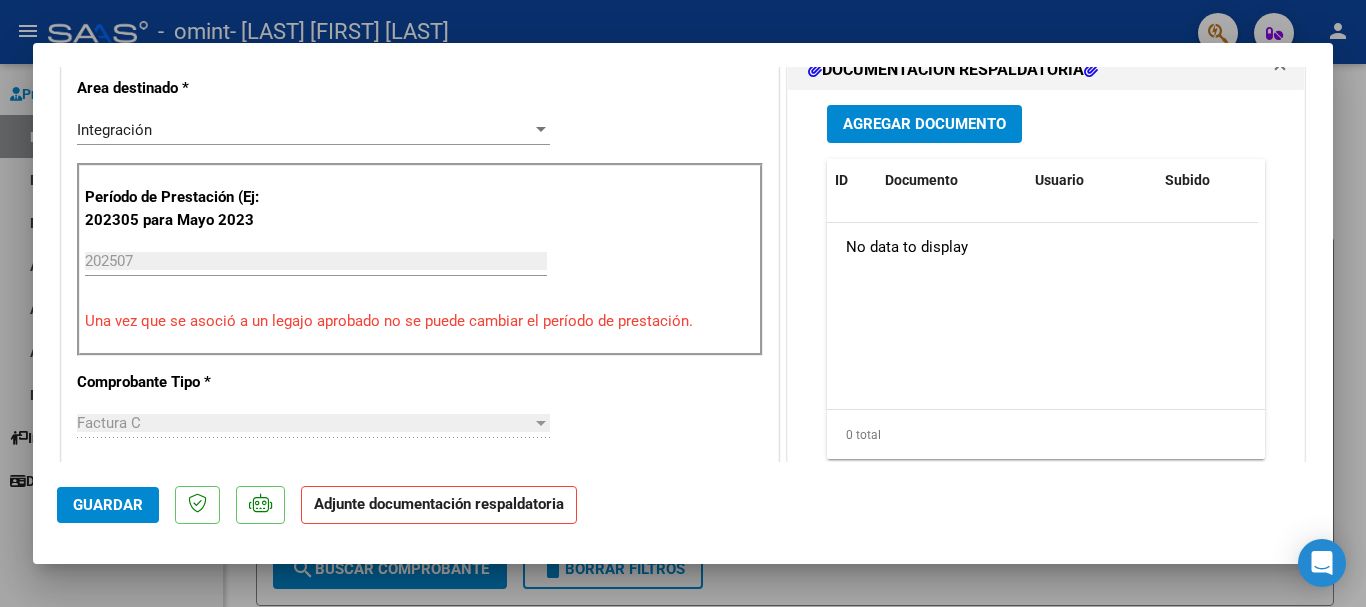 click on "Agregar Documento" at bounding box center [924, 125] 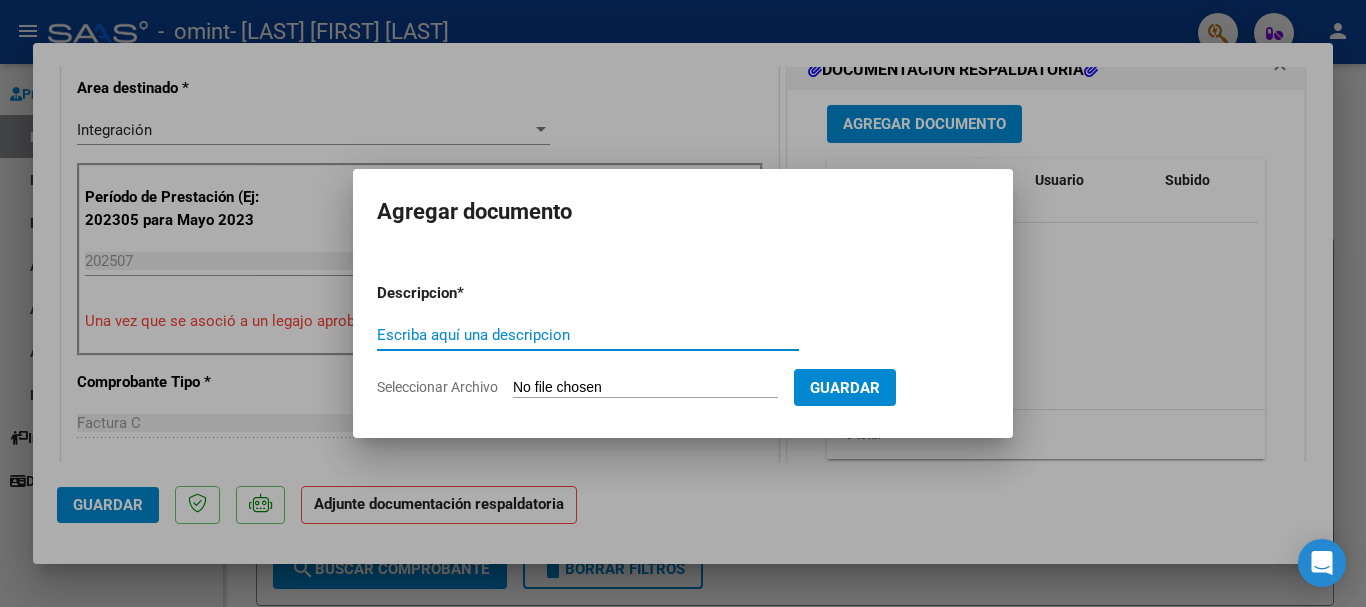click on "Escriba aquí una descripcion" at bounding box center [588, 335] 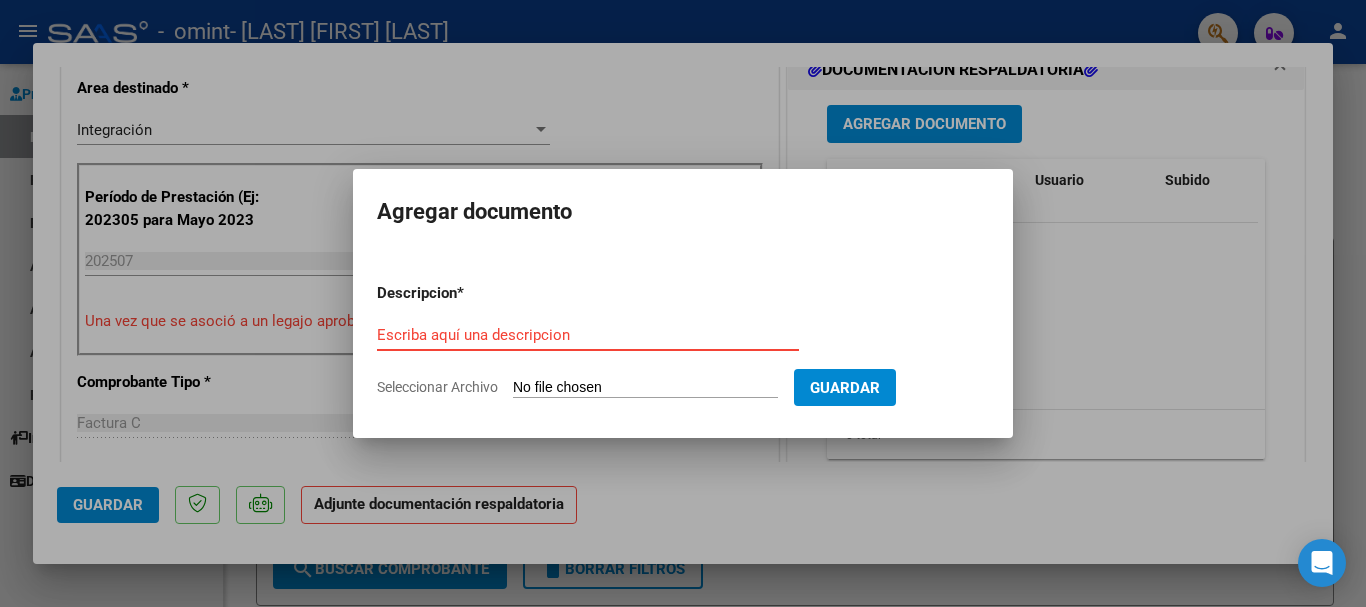 click on "Escriba aquí una descripcion" at bounding box center (588, 335) 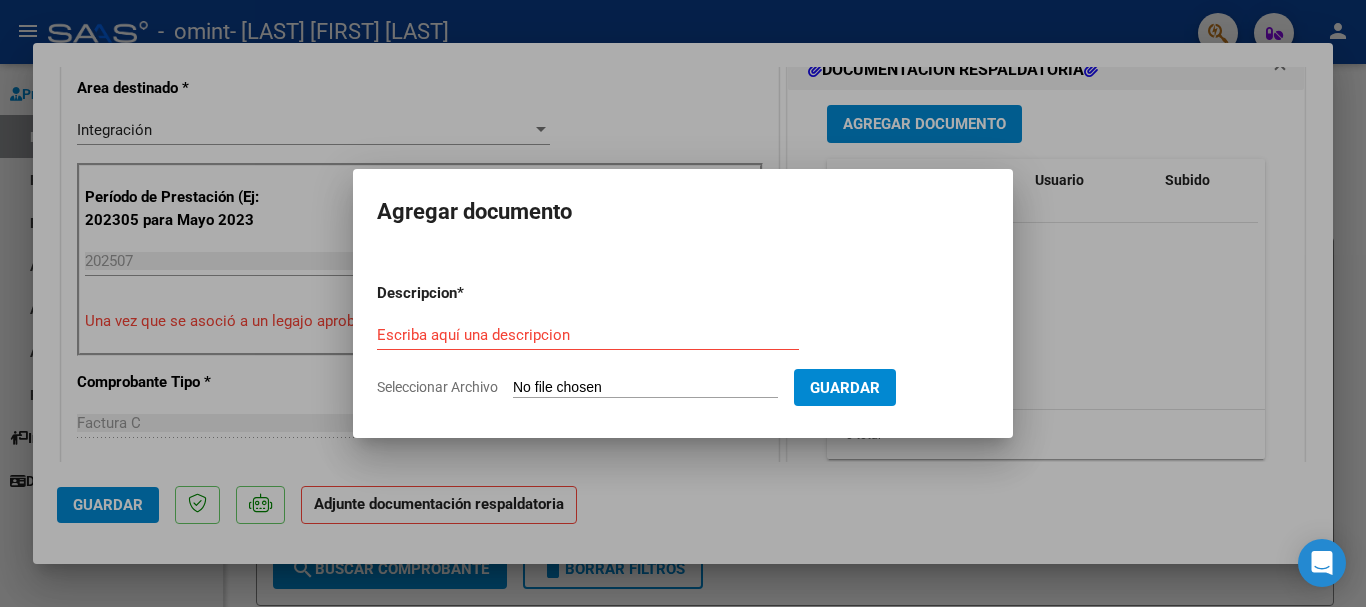 click on "Escriba aquí una descripcion" at bounding box center (588, 335) 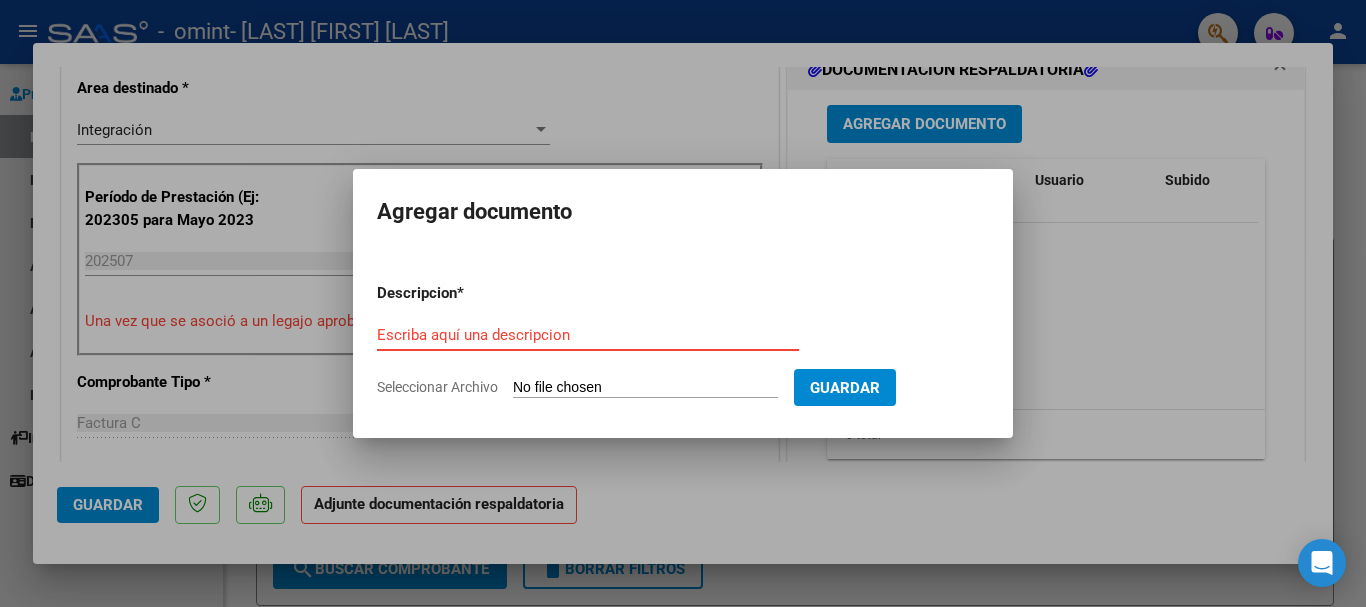 click on "Descripcion  *   Escriba aquí una descripcion  Seleccionar Archivo Guardar" at bounding box center (683, 340) 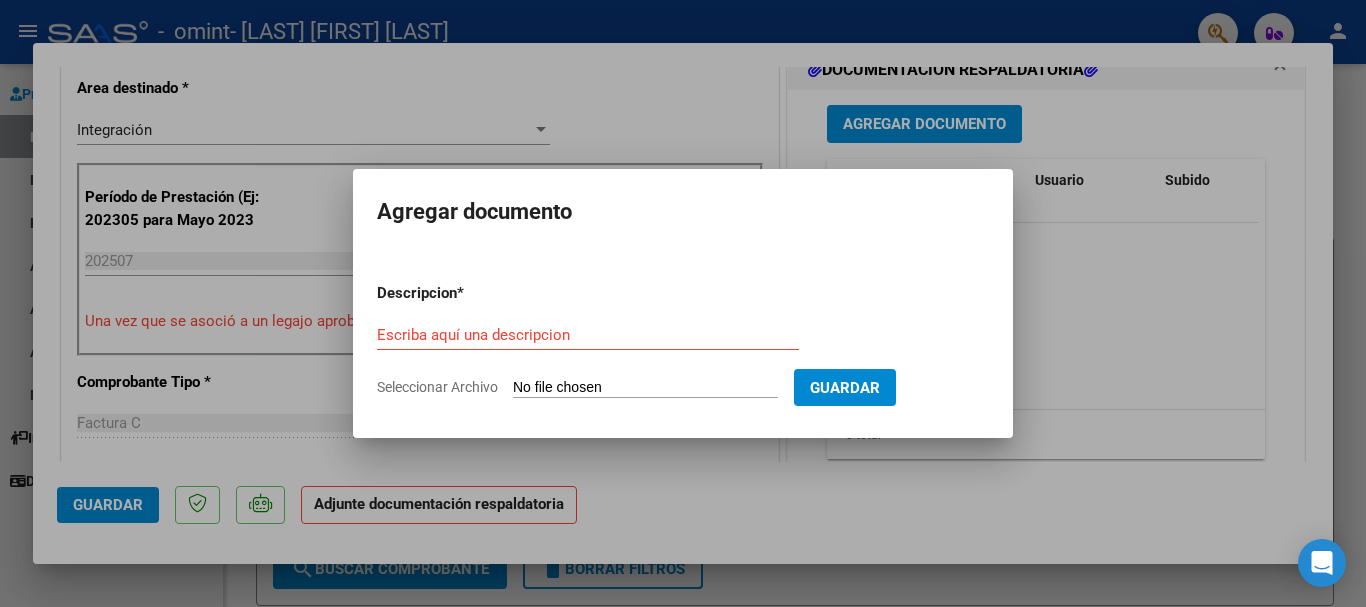 click on "Seleccionar Archivo" at bounding box center [645, 388] 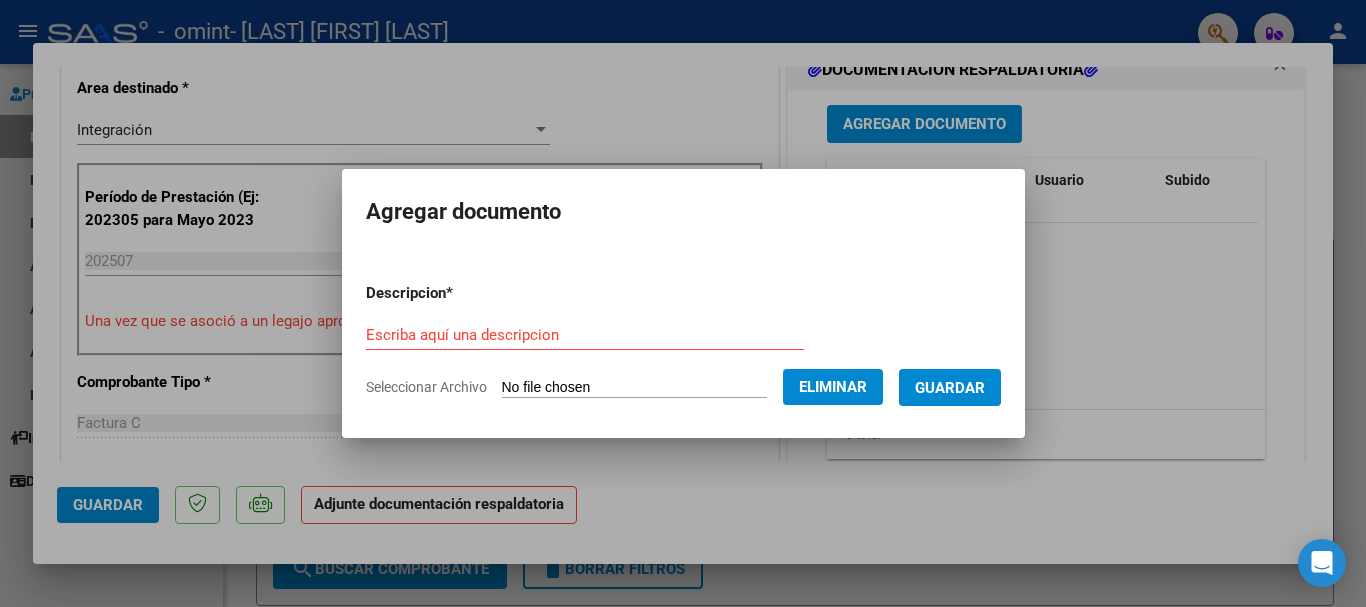 click on "Guardar" at bounding box center (950, 388) 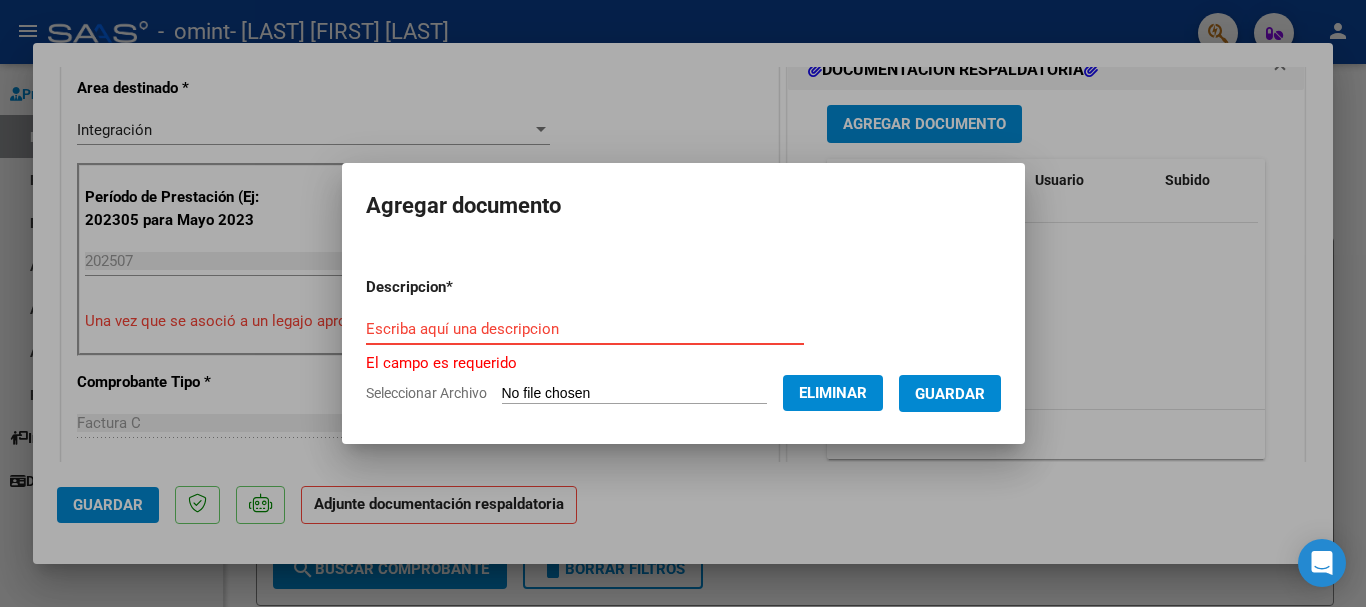 click on "Escriba aquí una descripcion" at bounding box center (585, 329) 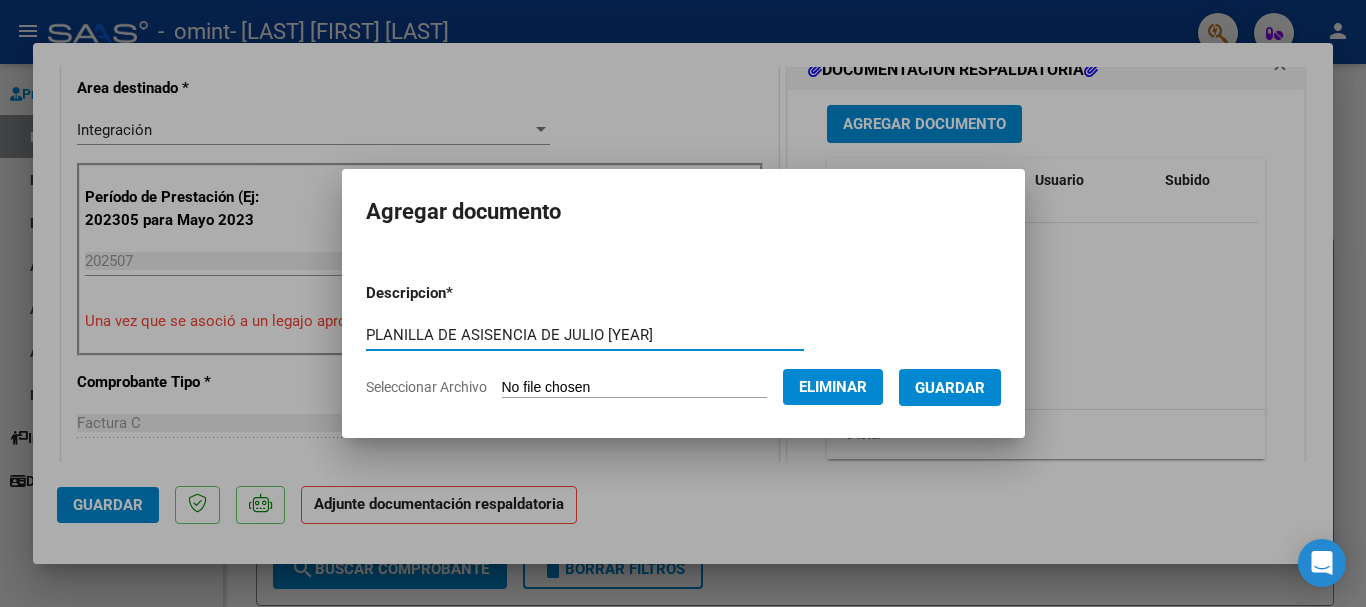 type on "PLANILLA DE ASISENCIA DE JULIO [YEAR]" 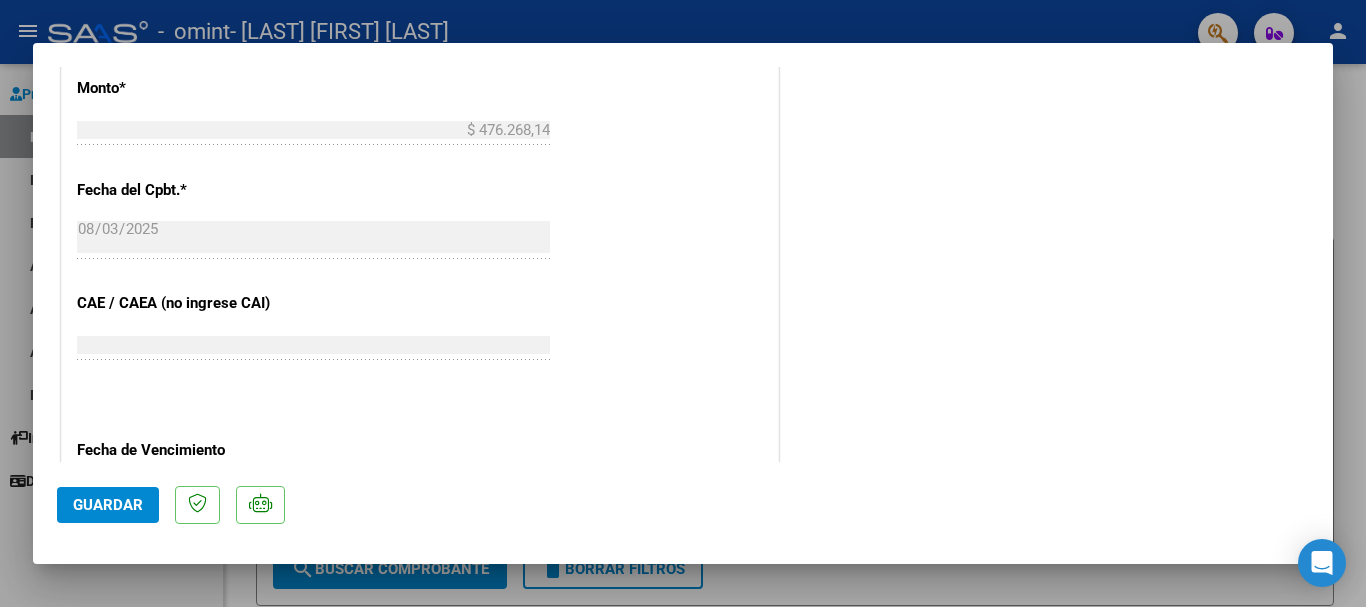scroll, scrollTop: 1200, scrollLeft: 0, axis: vertical 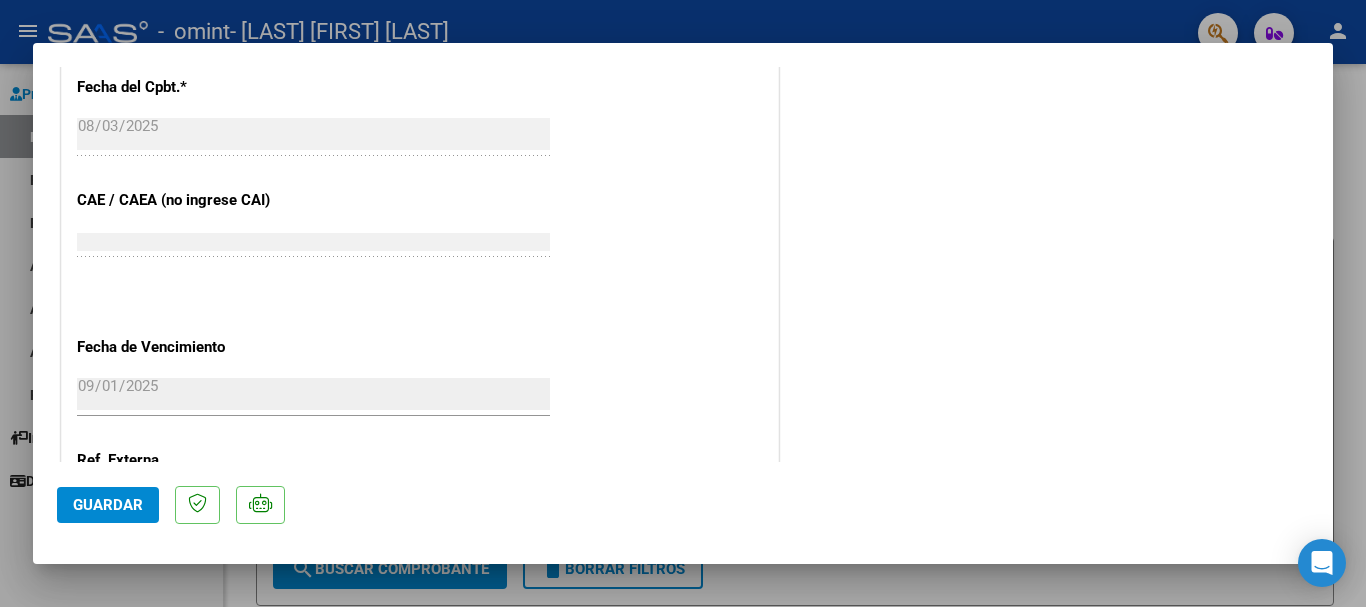 click on "Guardar" 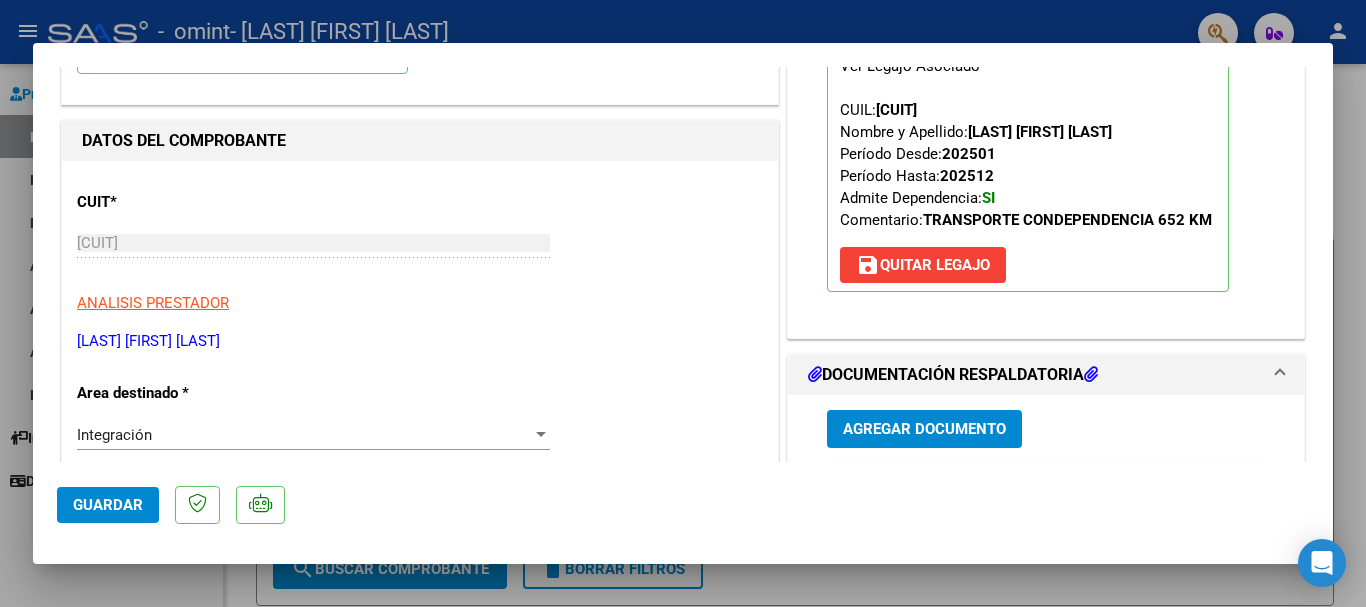 scroll, scrollTop: 0, scrollLeft: 0, axis: both 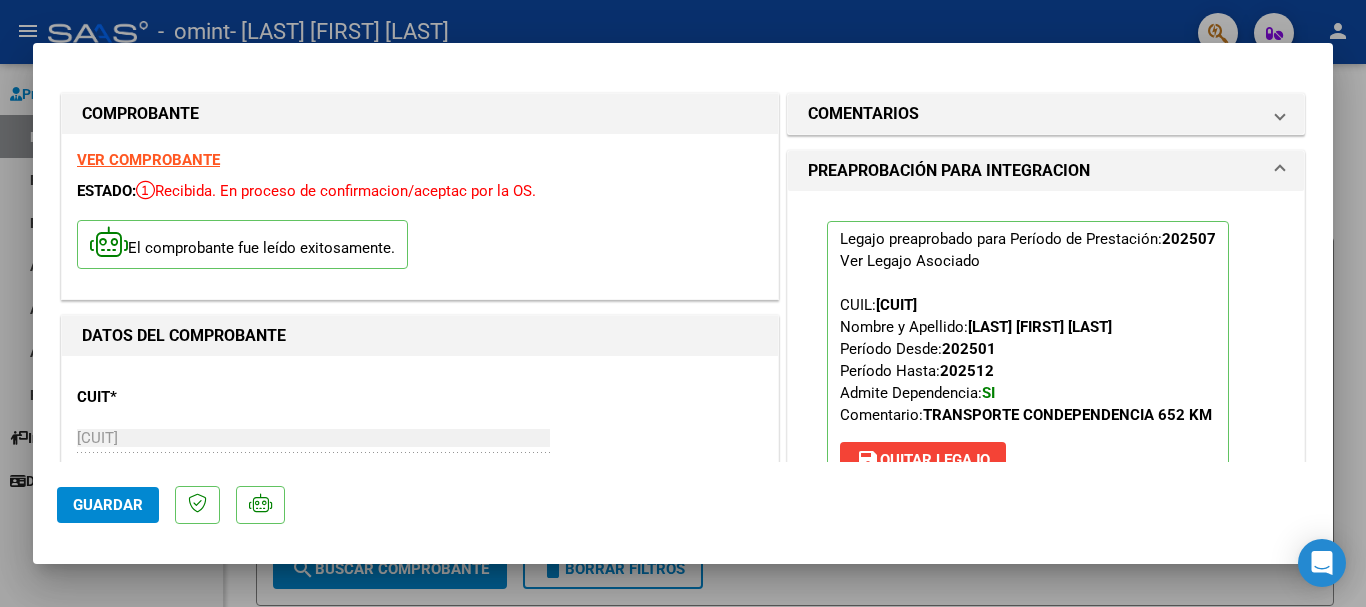 click at bounding box center (683, 303) 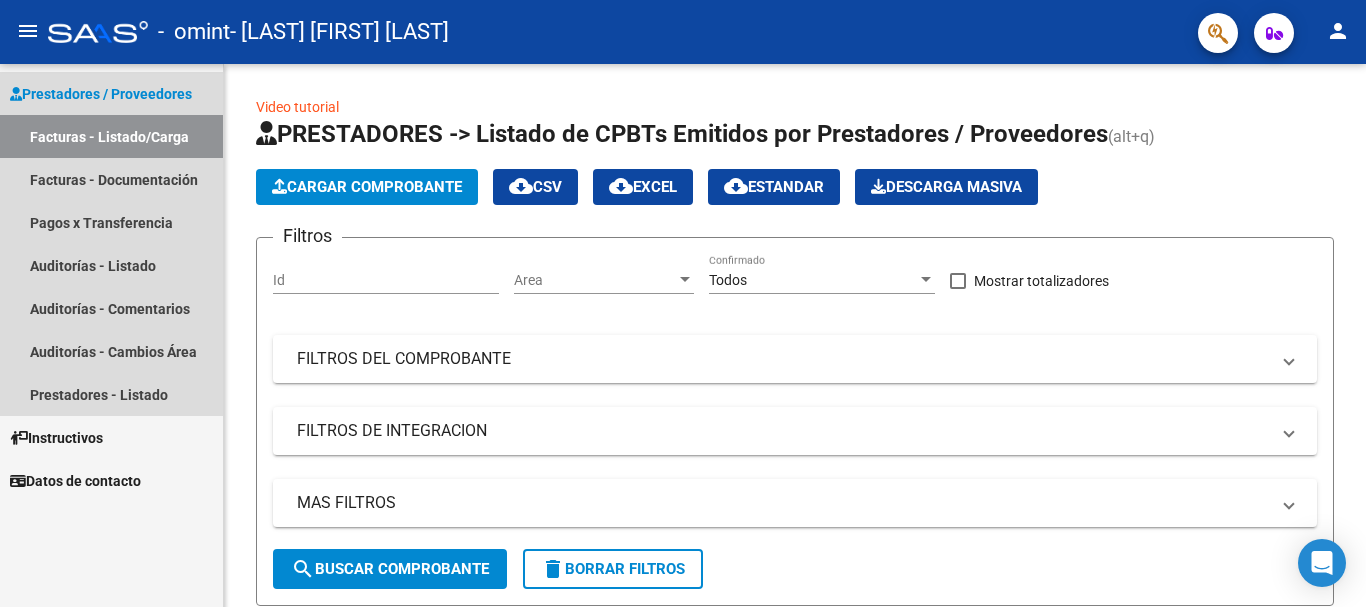 click on "Facturas - Listado/Carga" at bounding box center (111, 136) 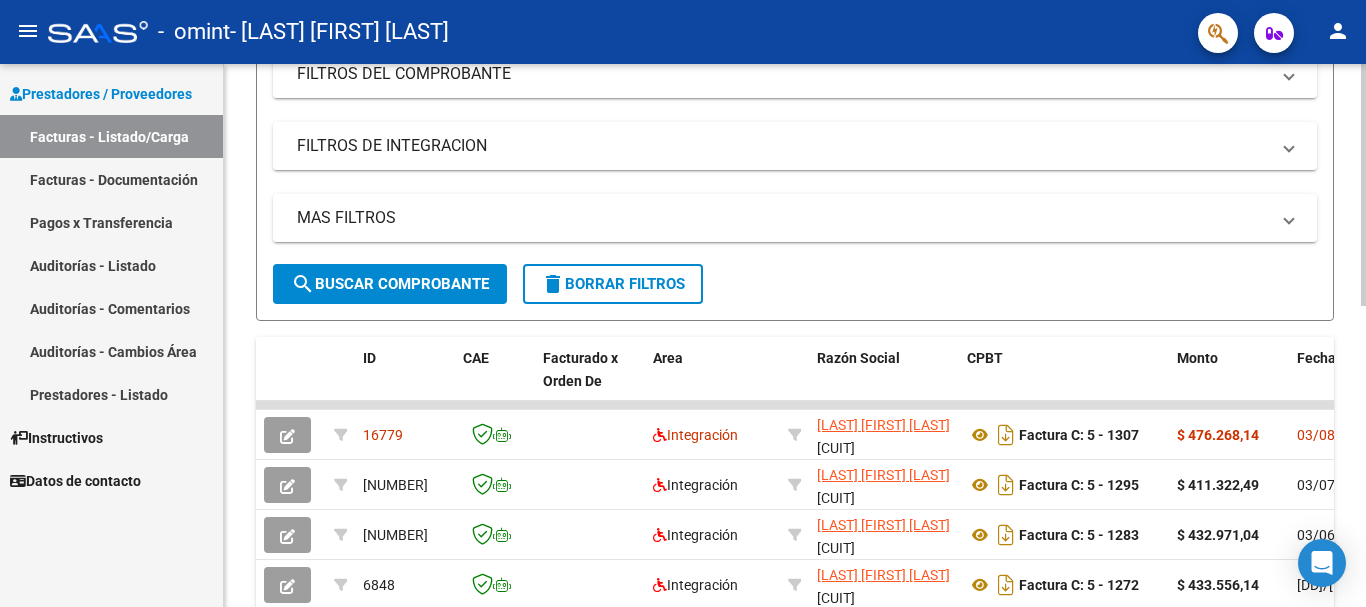 scroll, scrollTop: 400, scrollLeft: 0, axis: vertical 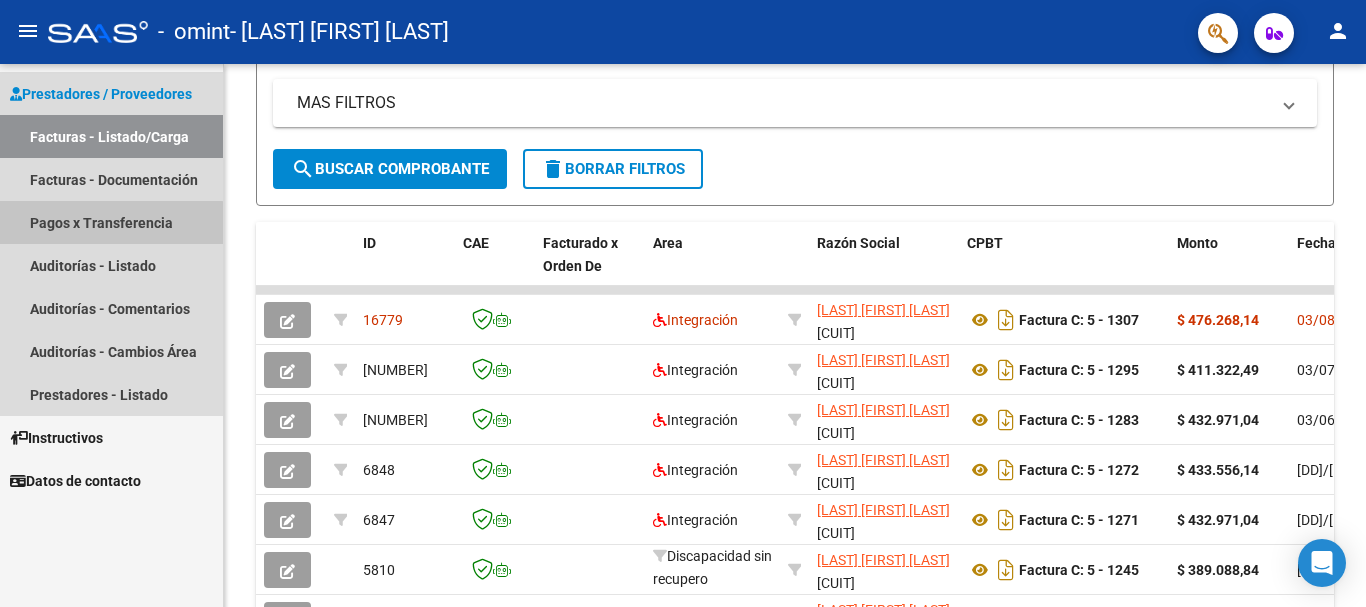 click on "Pagos x Transferencia" at bounding box center [111, 222] 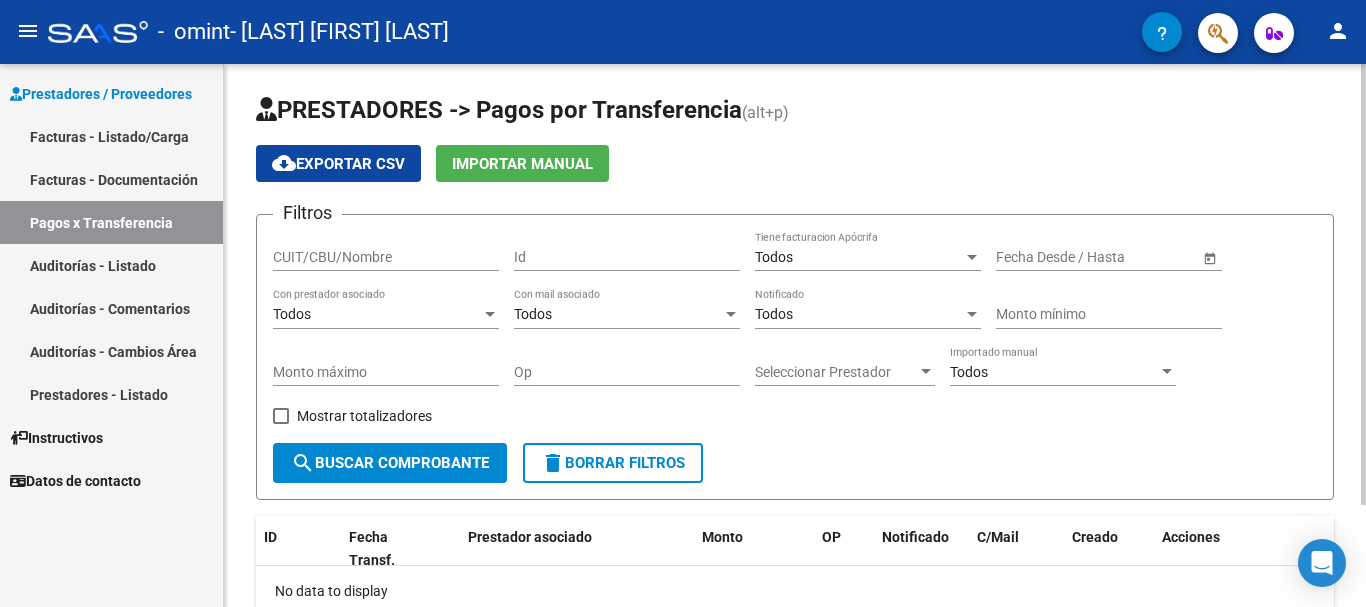 scroll, scrollTop: 0, scrollLeft: 0, axis: both 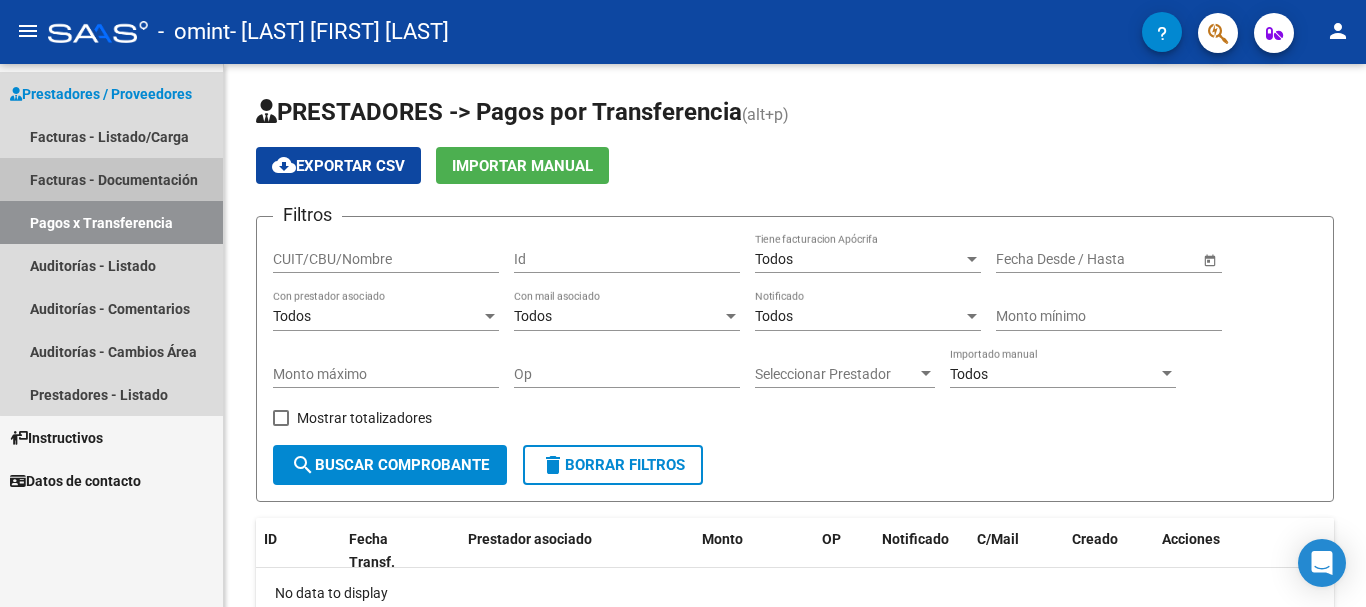click on "Facturas - Documentación" at bounding box center [111, 179] 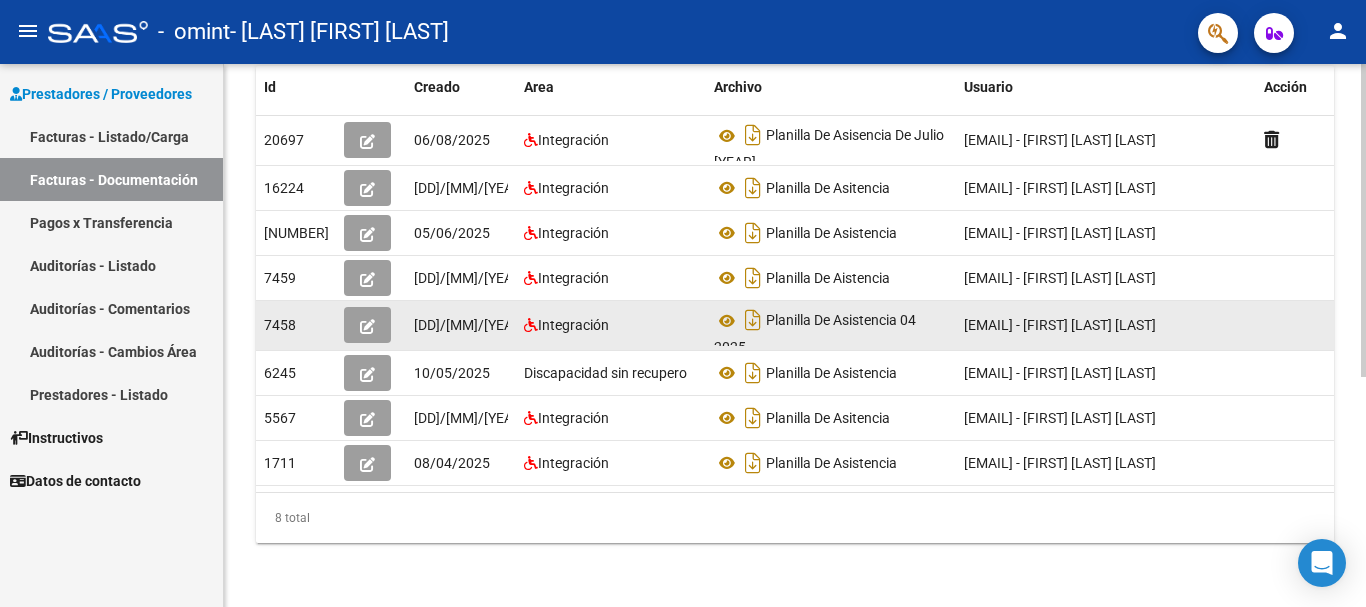 scroll, scrollTop: 400, scrollLeft: 0, axis: vertical 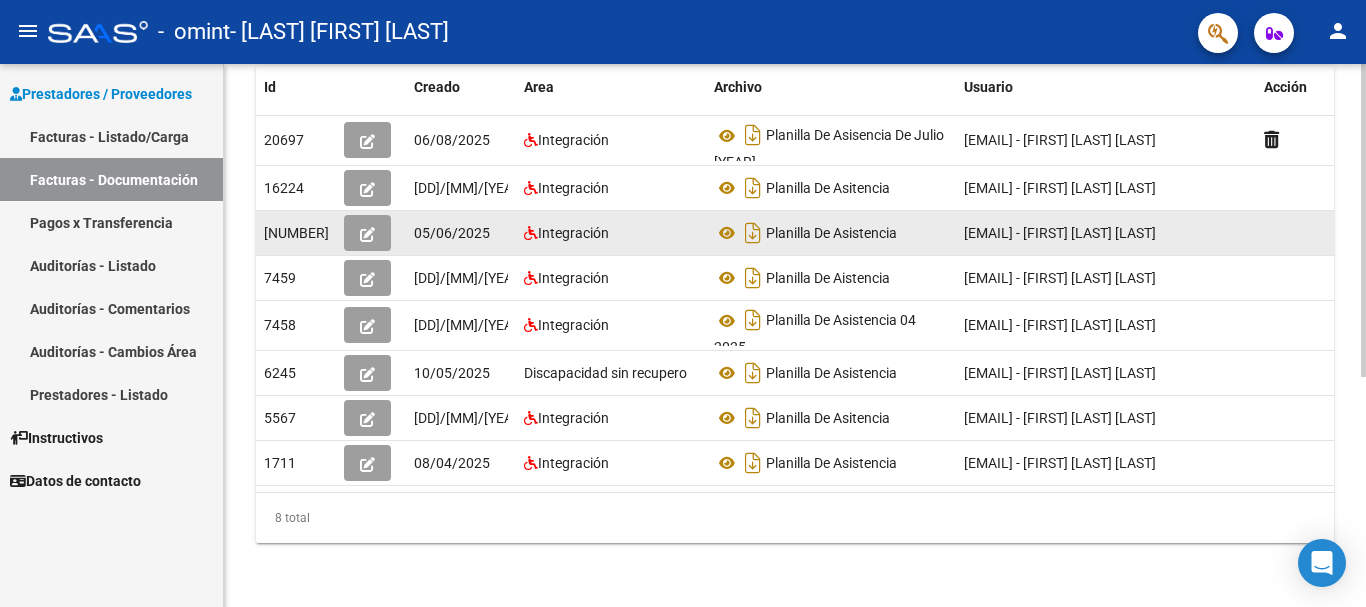 click 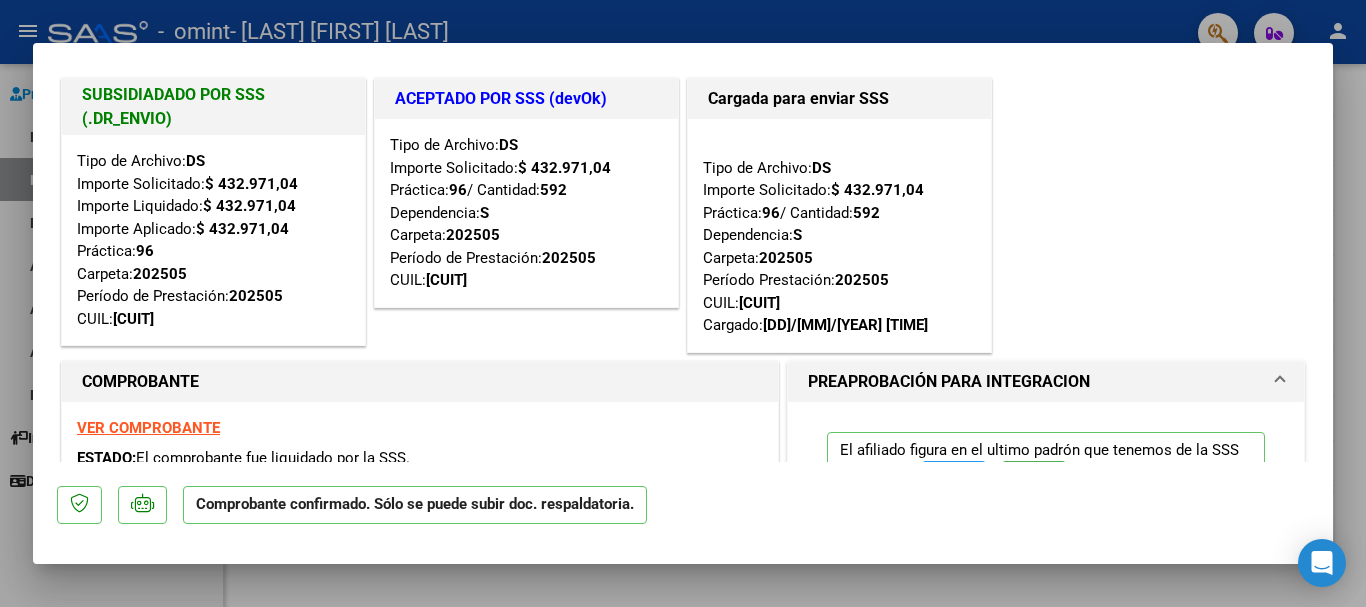 scroll, scrollTop: 0, scrollLeft: 0, axis: both 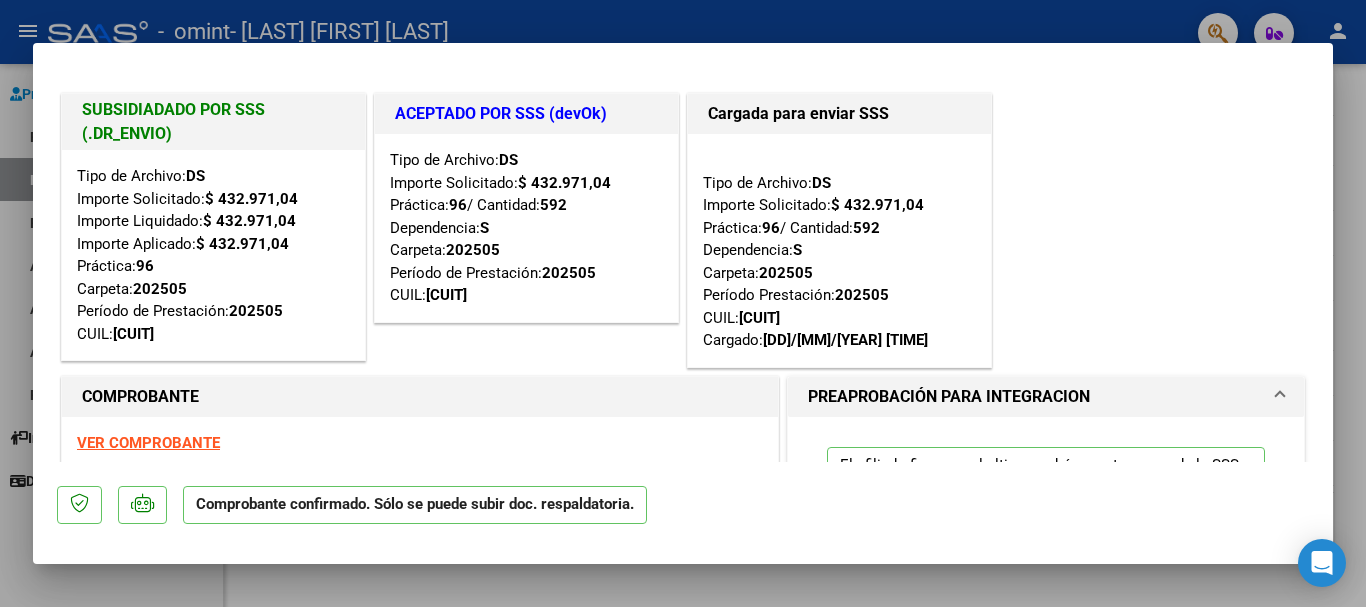 click at bounding box center [683, 303] 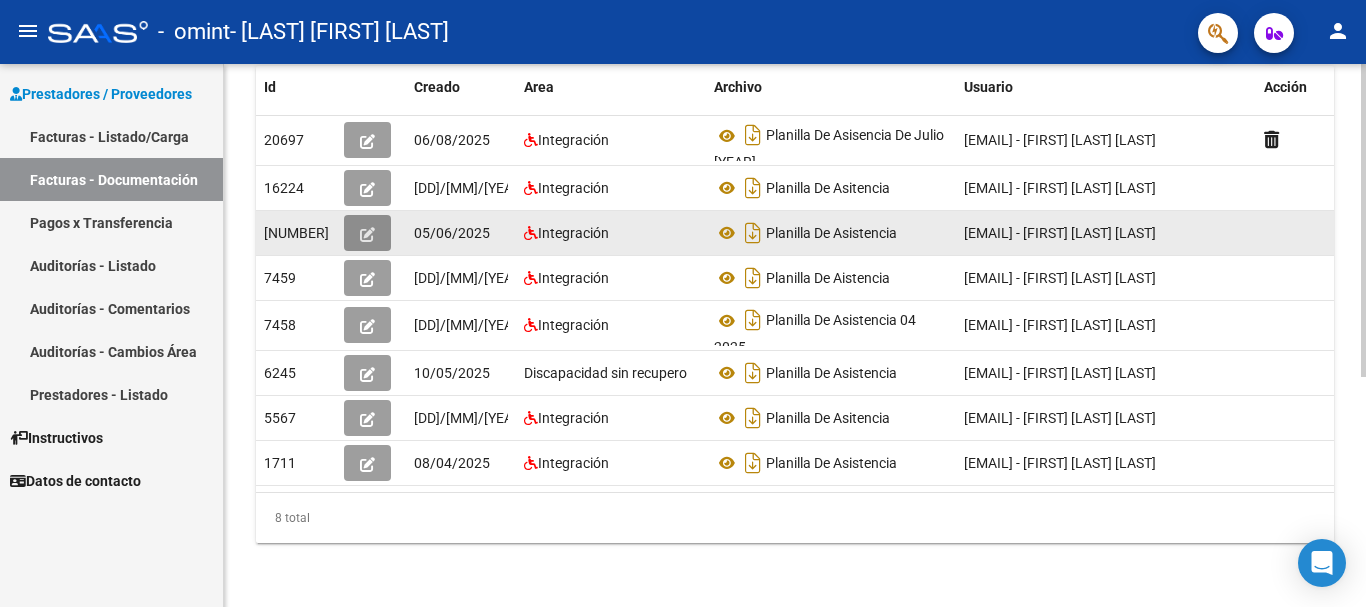 click 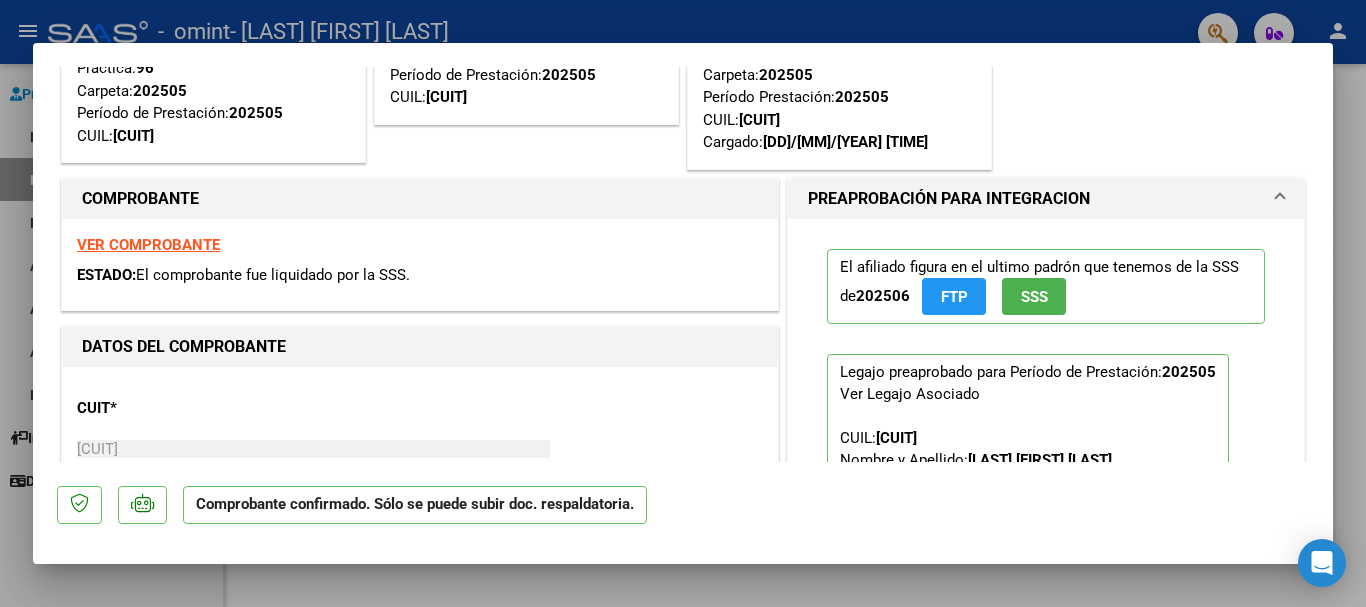 scroll, scrollTop: 200, scrollLeft: 0, axis: vertical 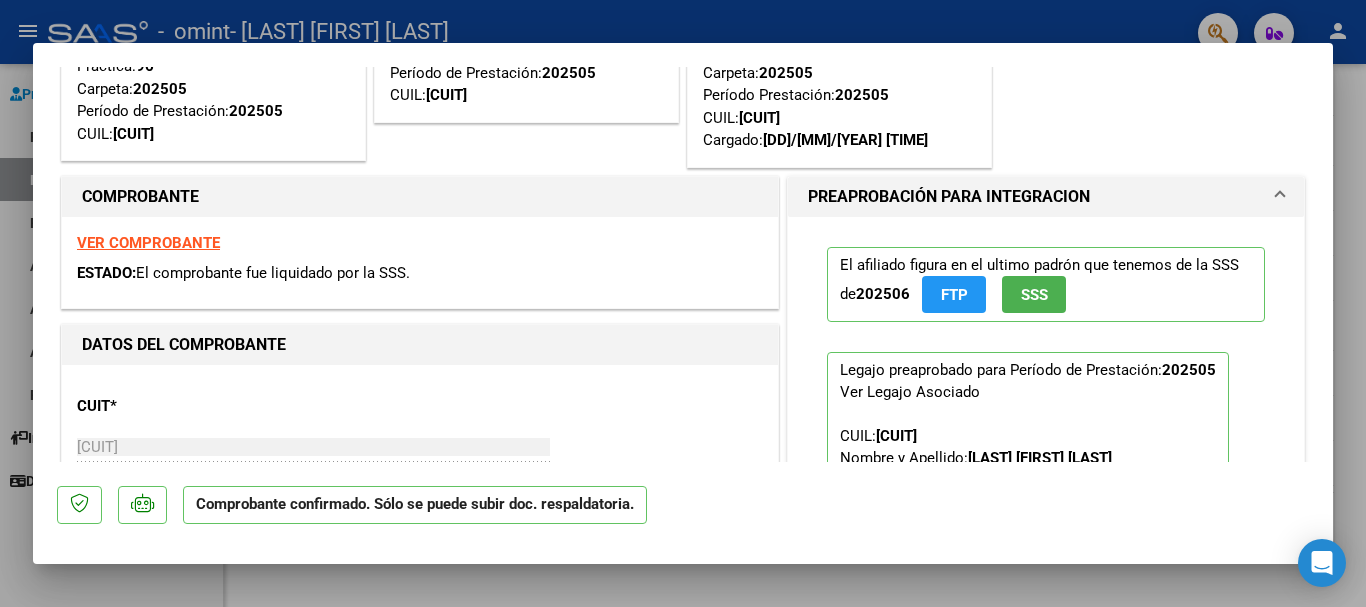 click on "VER COMPROBANTE" at bounding box center [148, 243] 